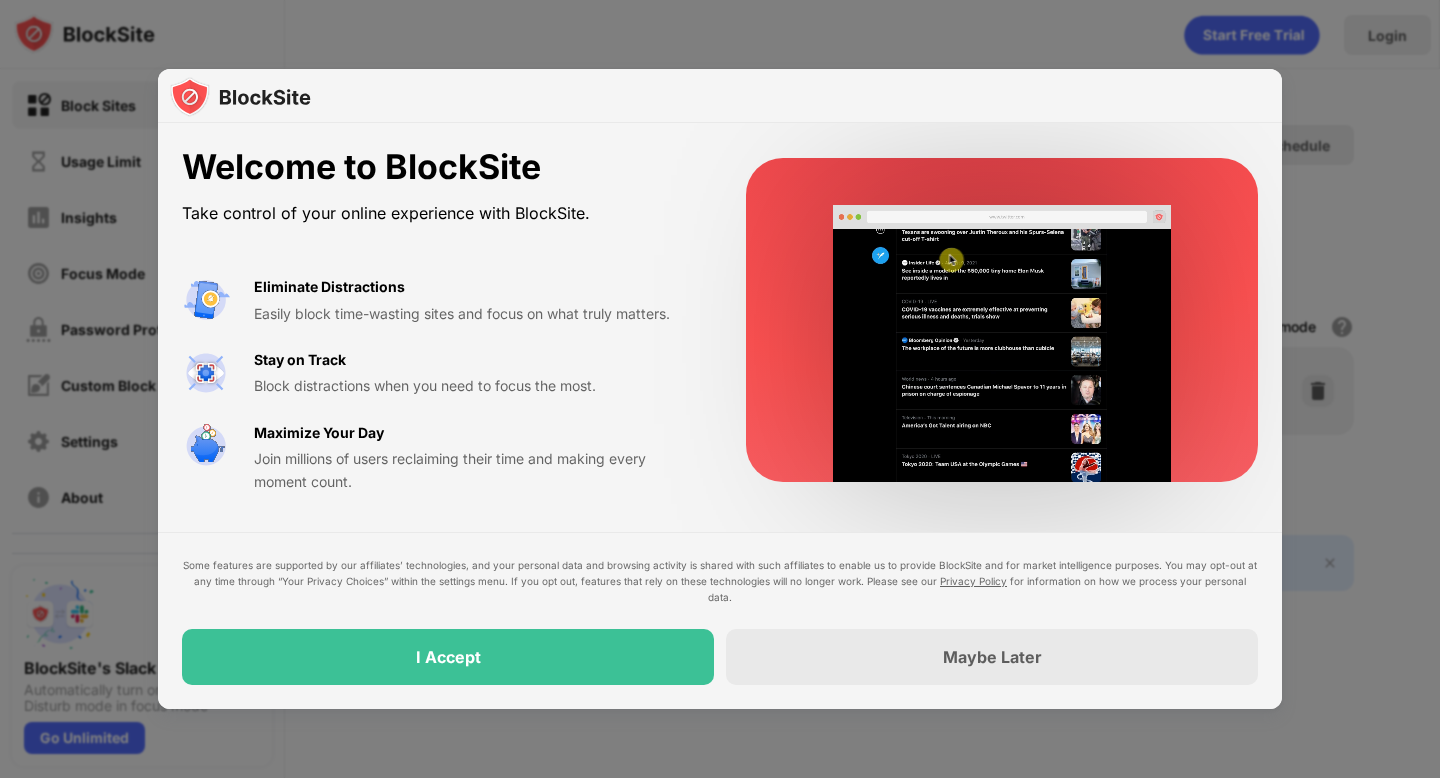 scroll, scrollTop: 0, scrollLeft: 0, axis: both 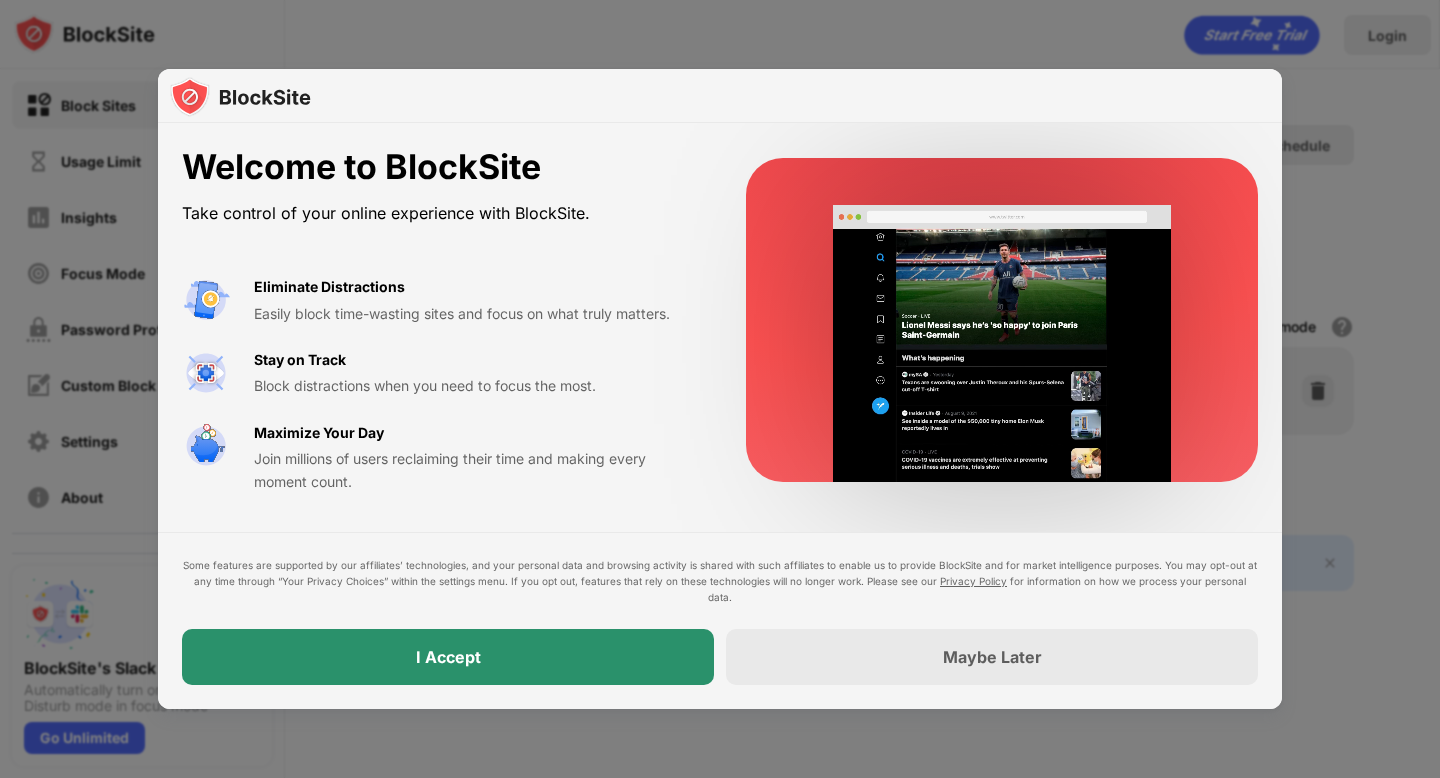 click on "I Accept" at bounding box center (448, 657) 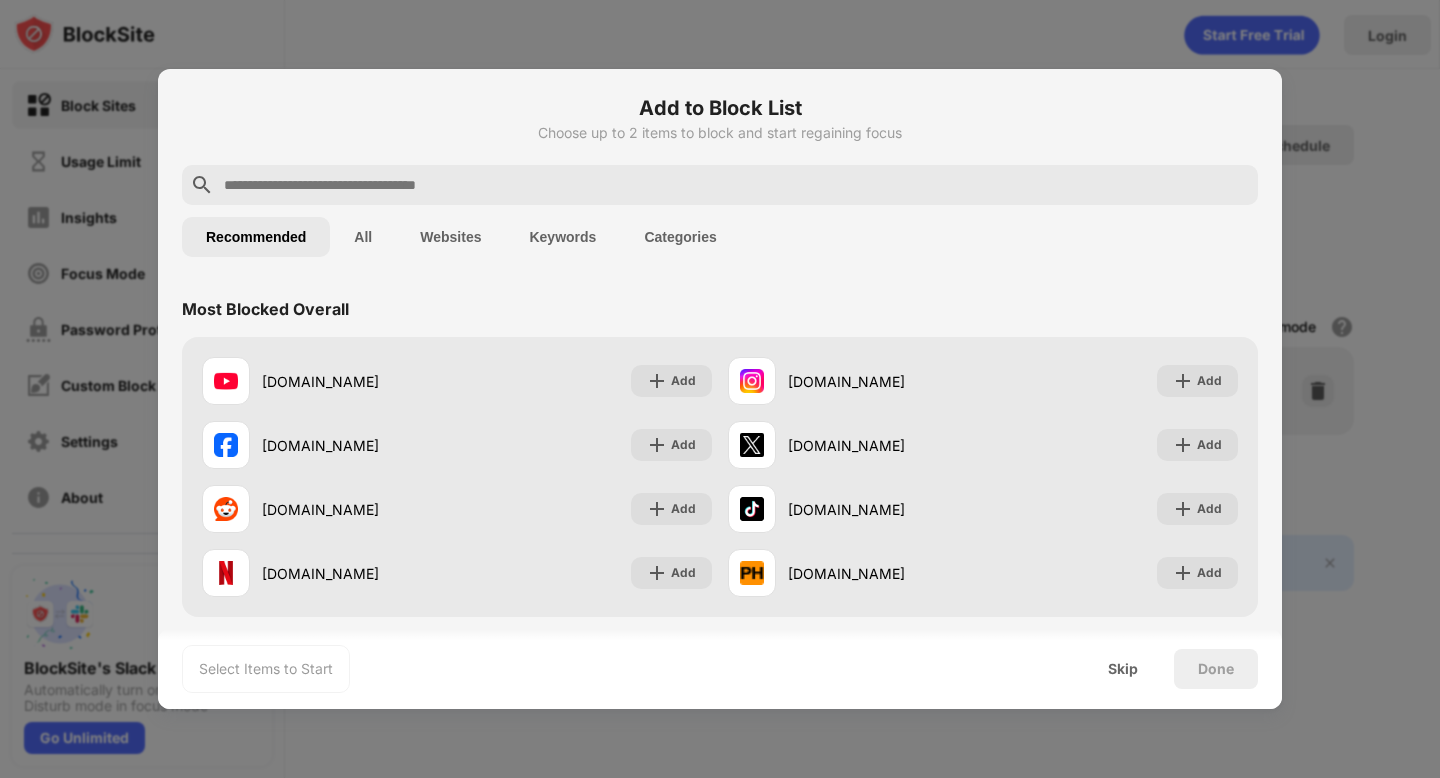 click on "All" at bounding box center [363, 237] 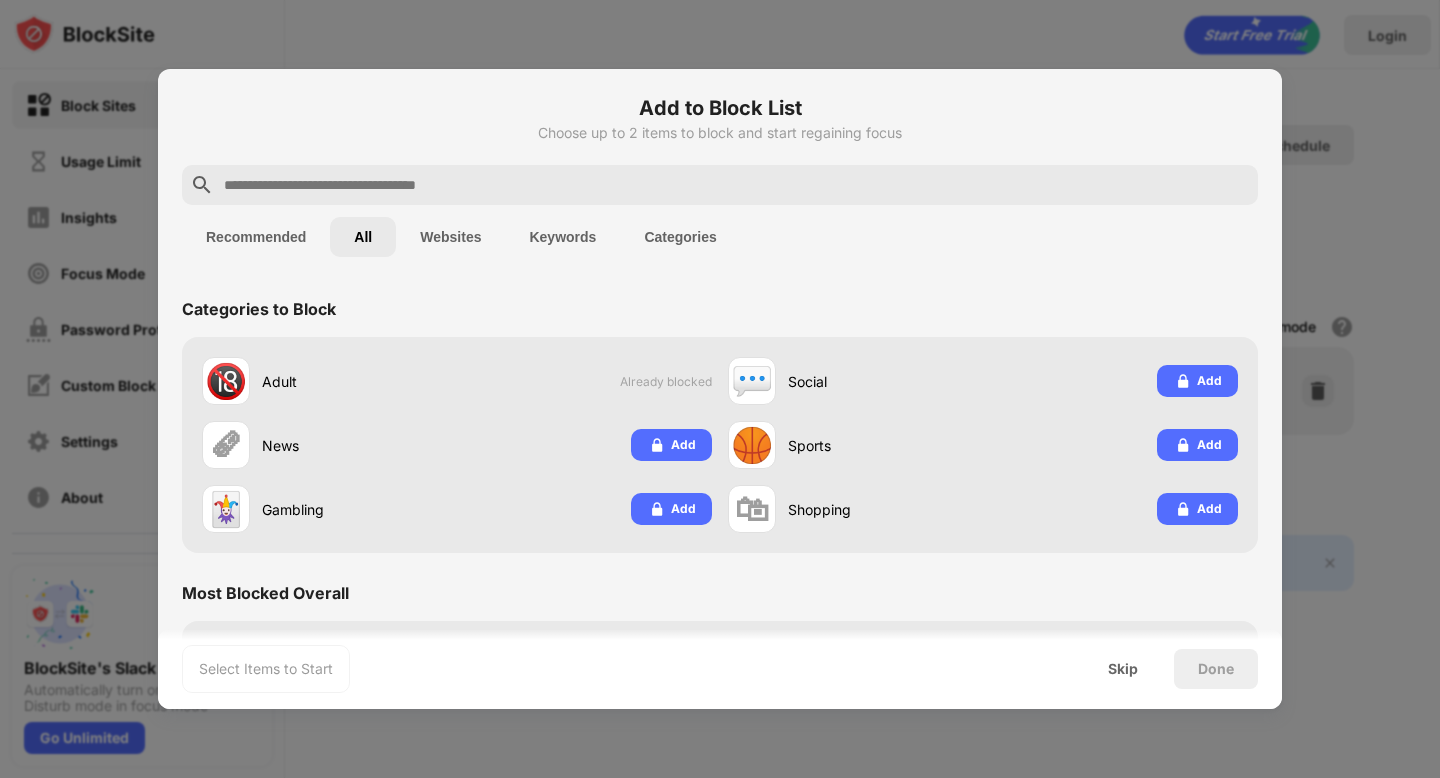 click on "Recommended" at bounding box center [256, 237] 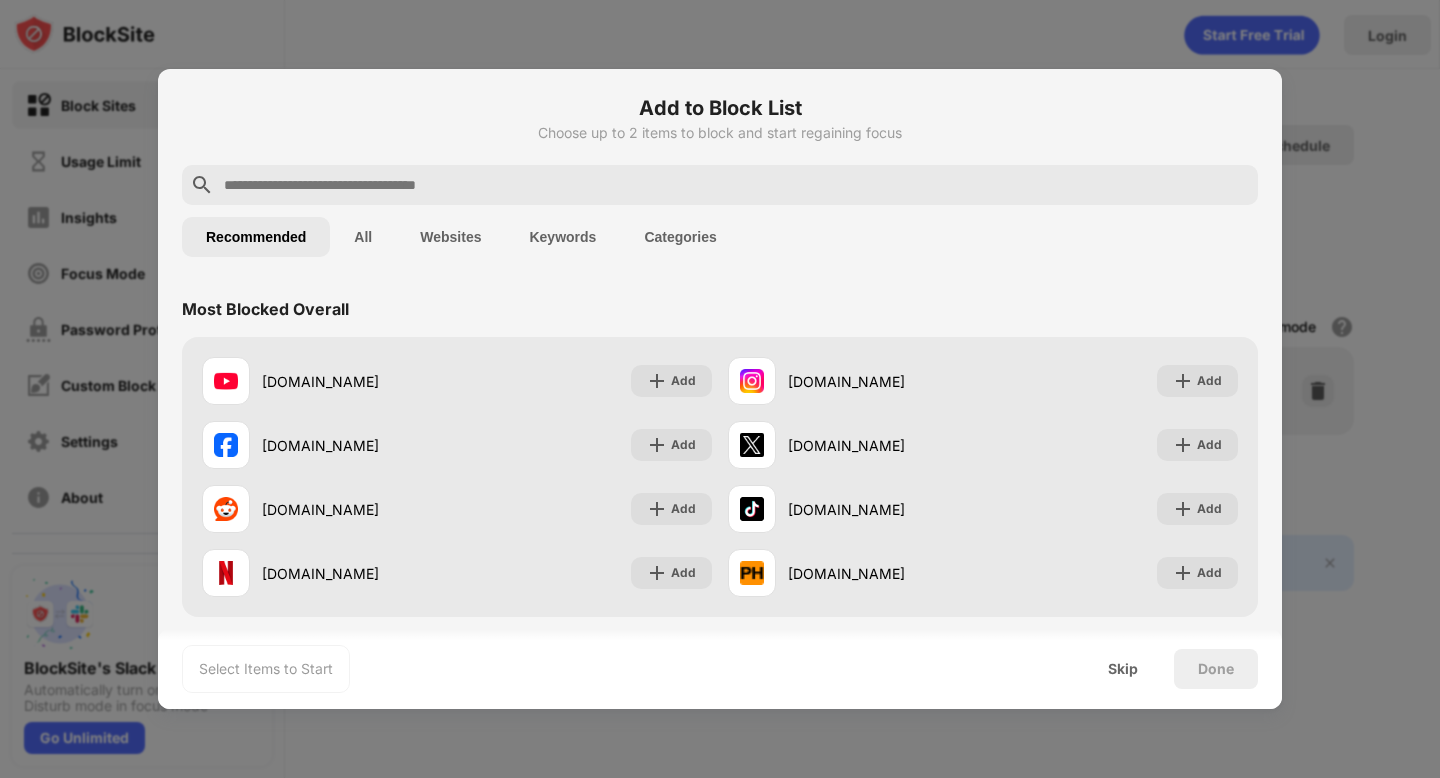 click on "All" at bounding box center (363, 237) 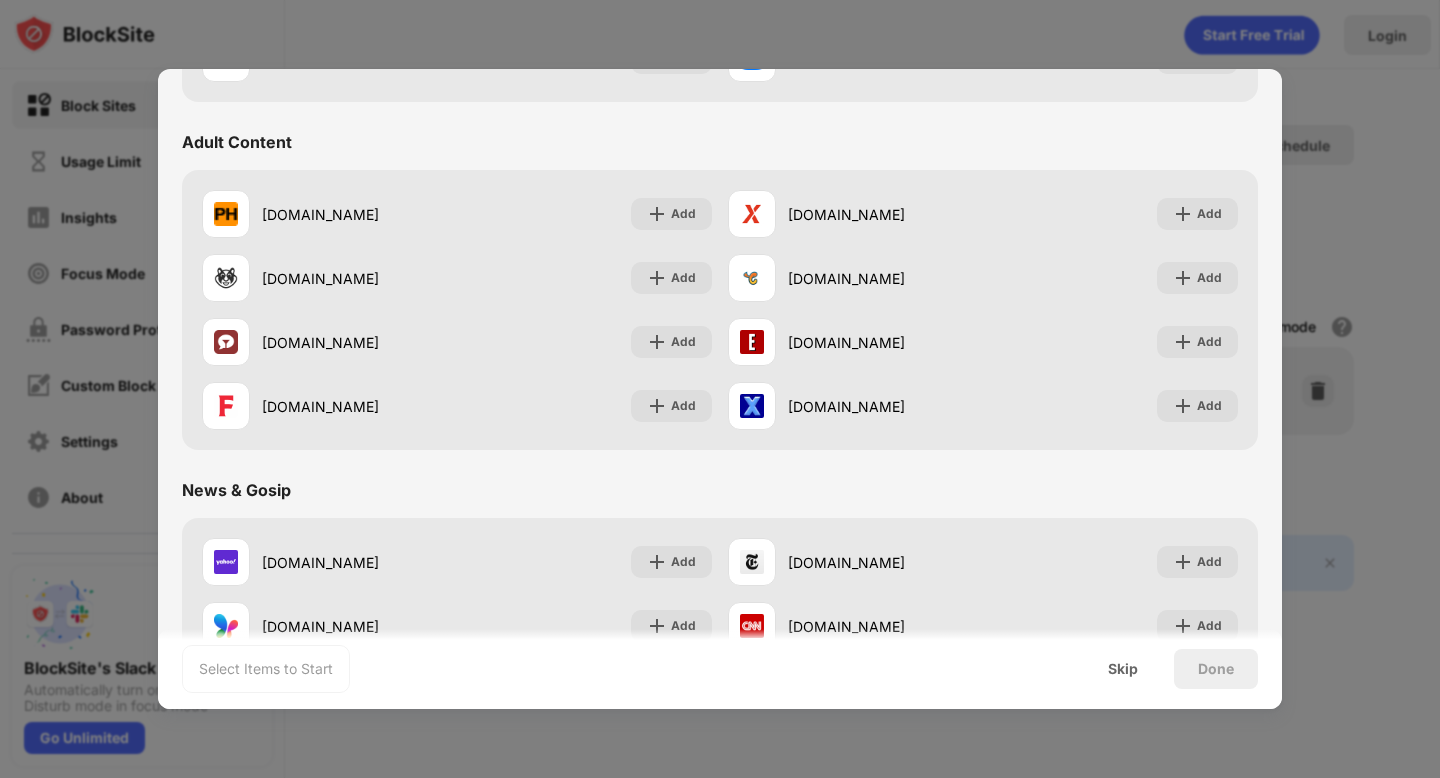 scroll, scrollTop: 1152, scrollLeft: 0, axis: vertical 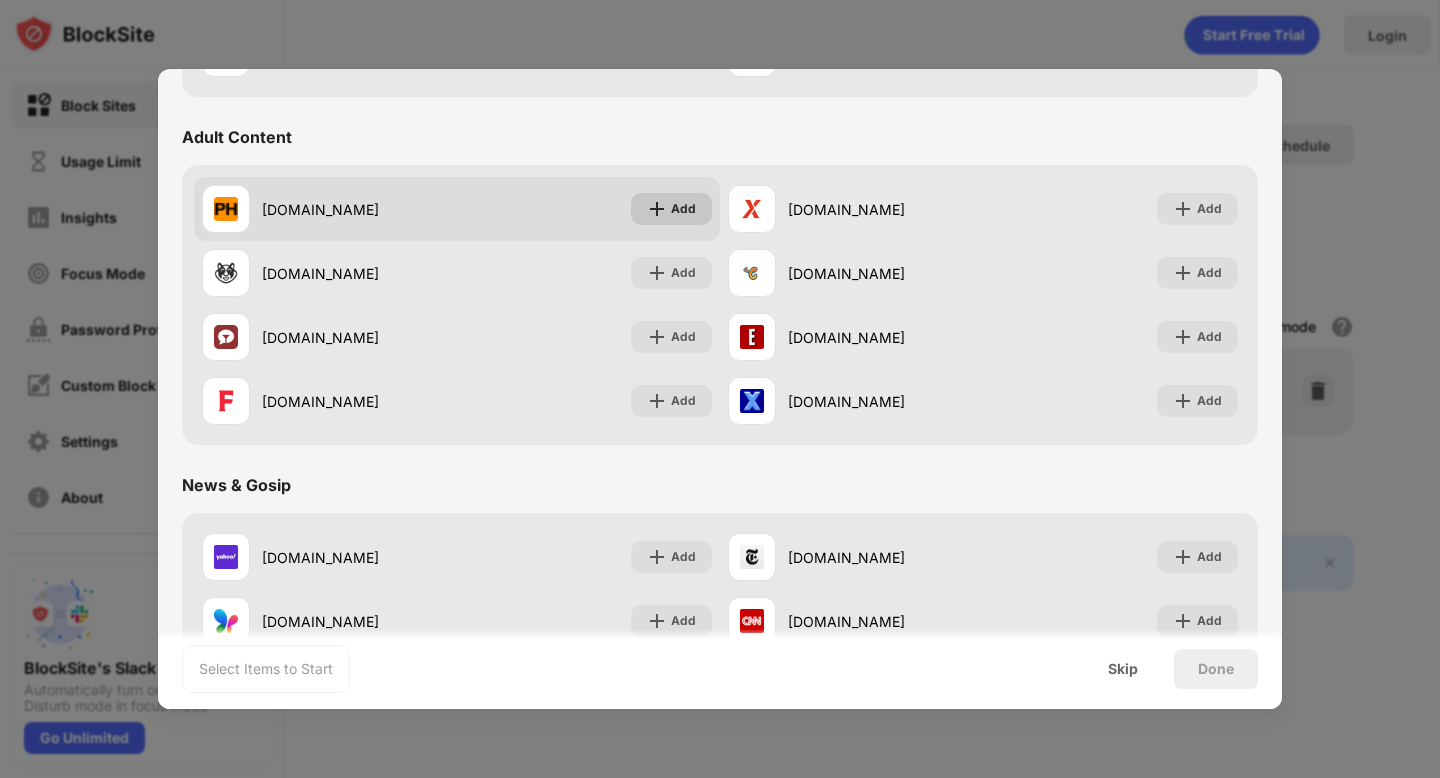 click on "Add" at bounding box center [683, 209] 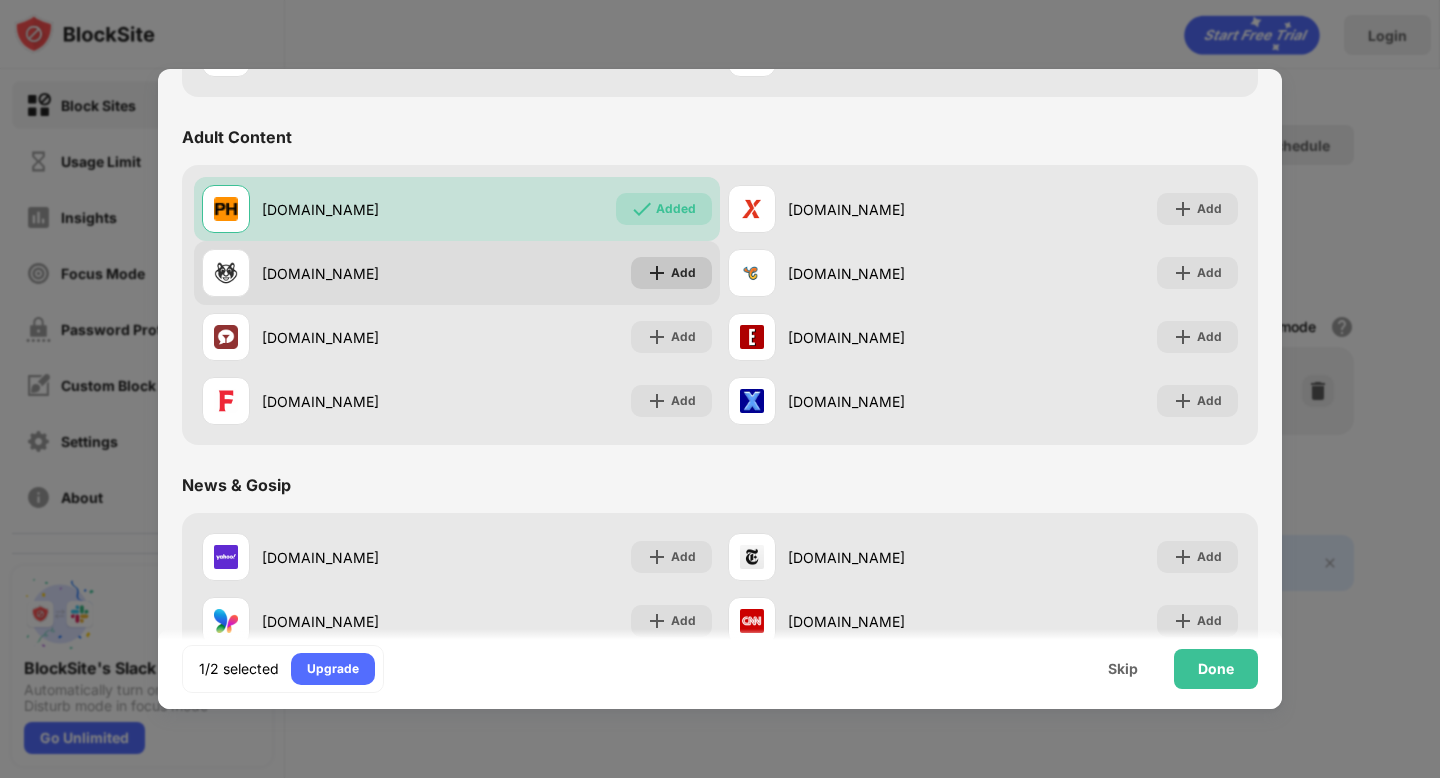 click on "Add" at bounding box center (683, 273) 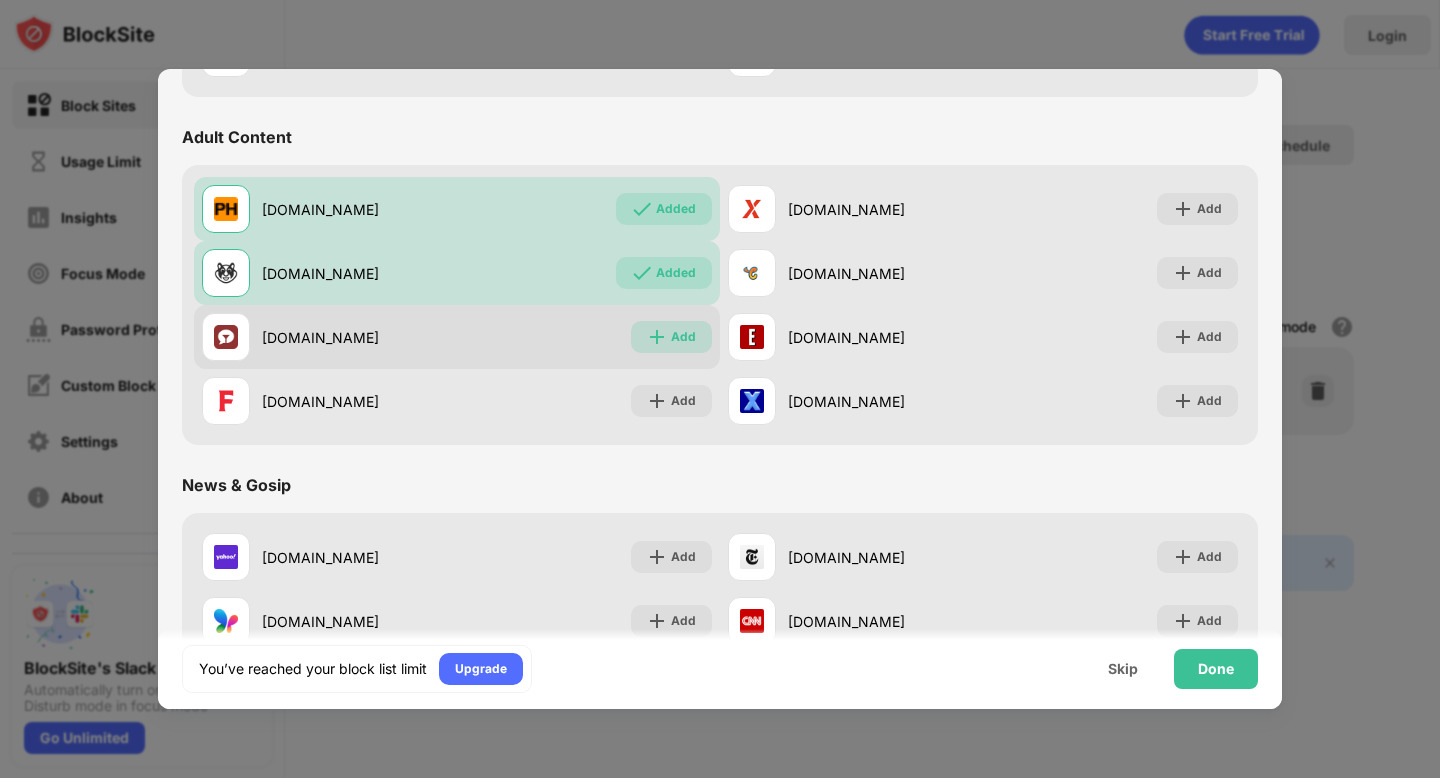 click on "Add" at bounding box center [683, 337] 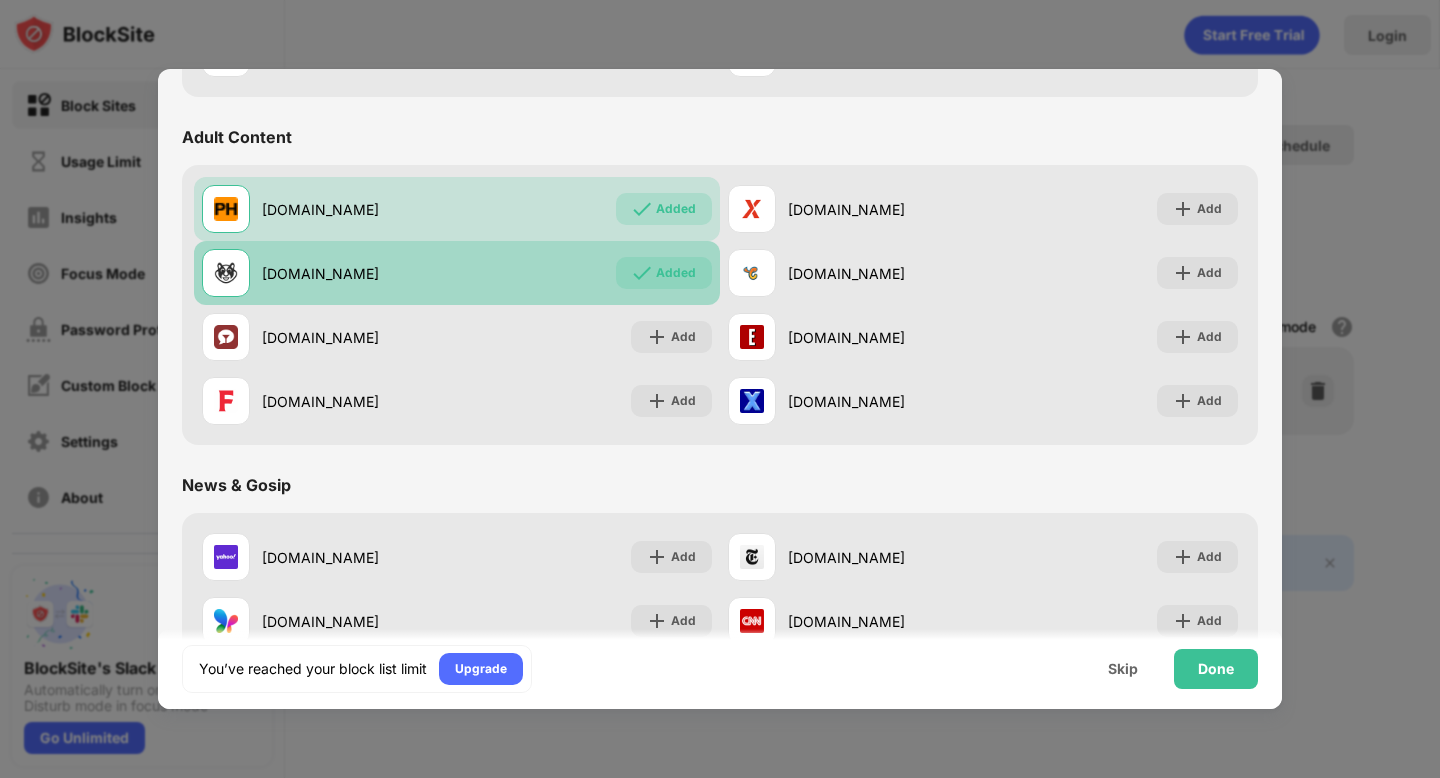 click on "Added" at bounding box center (676, 273) 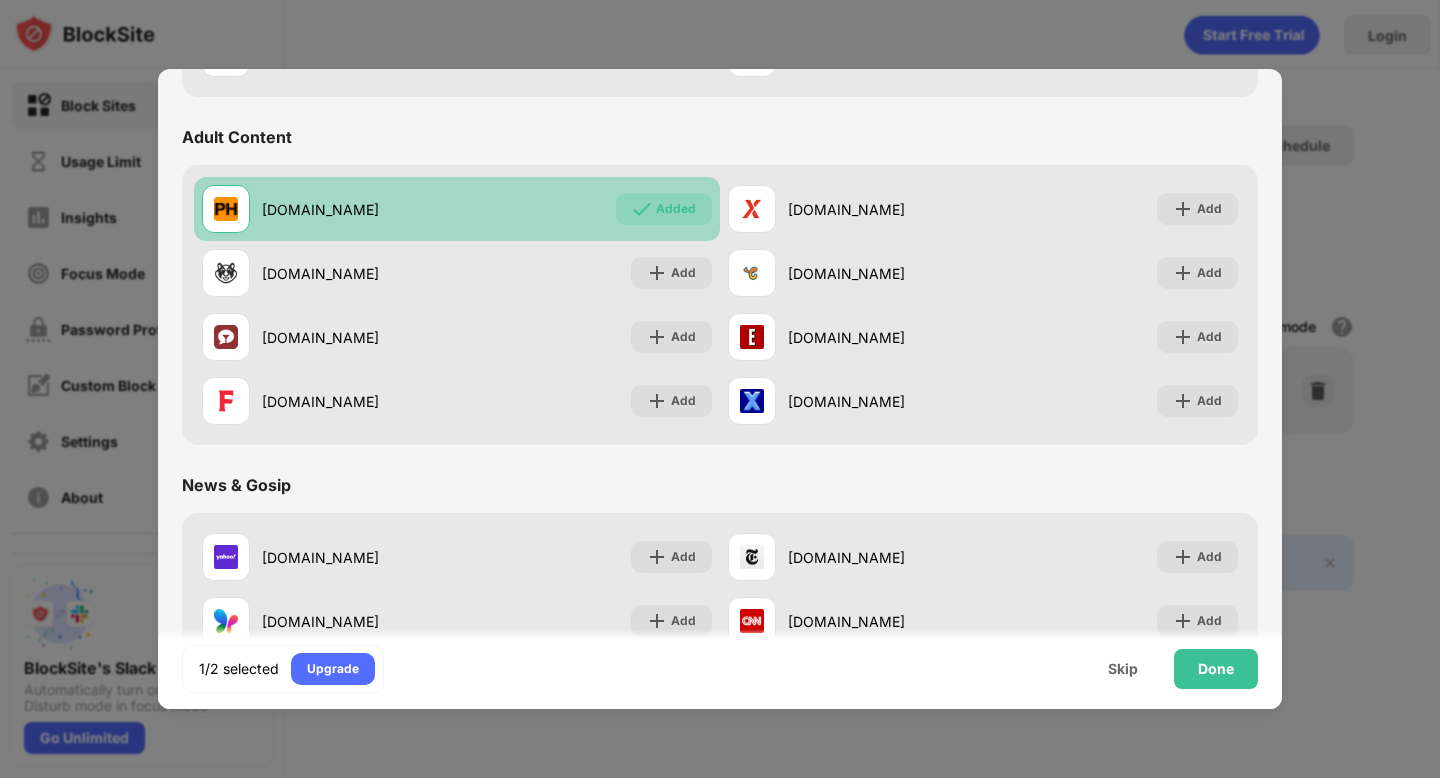 click on "Added" at bounding box center (676, 209) 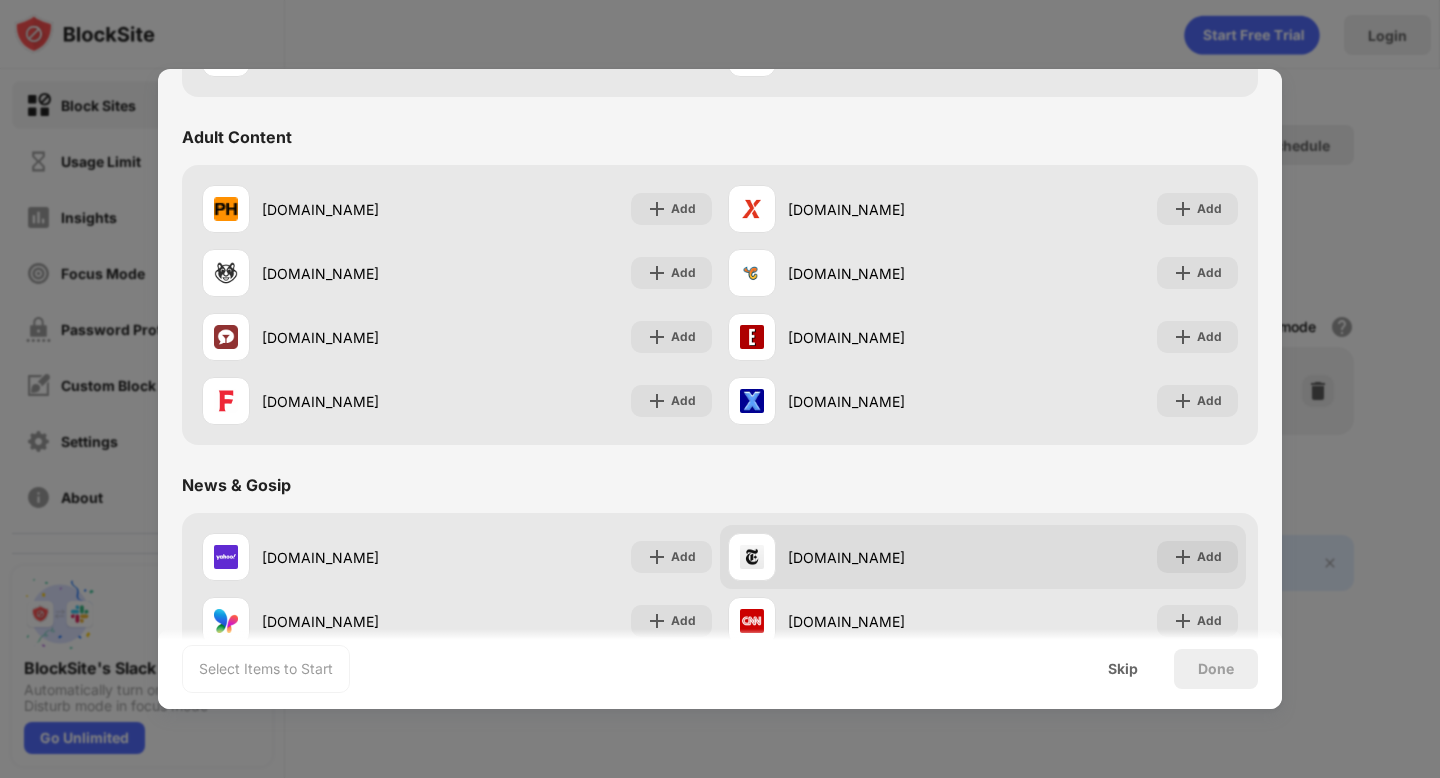 scroll, scrollTop: 0, scrollLeft: 0, axis: both 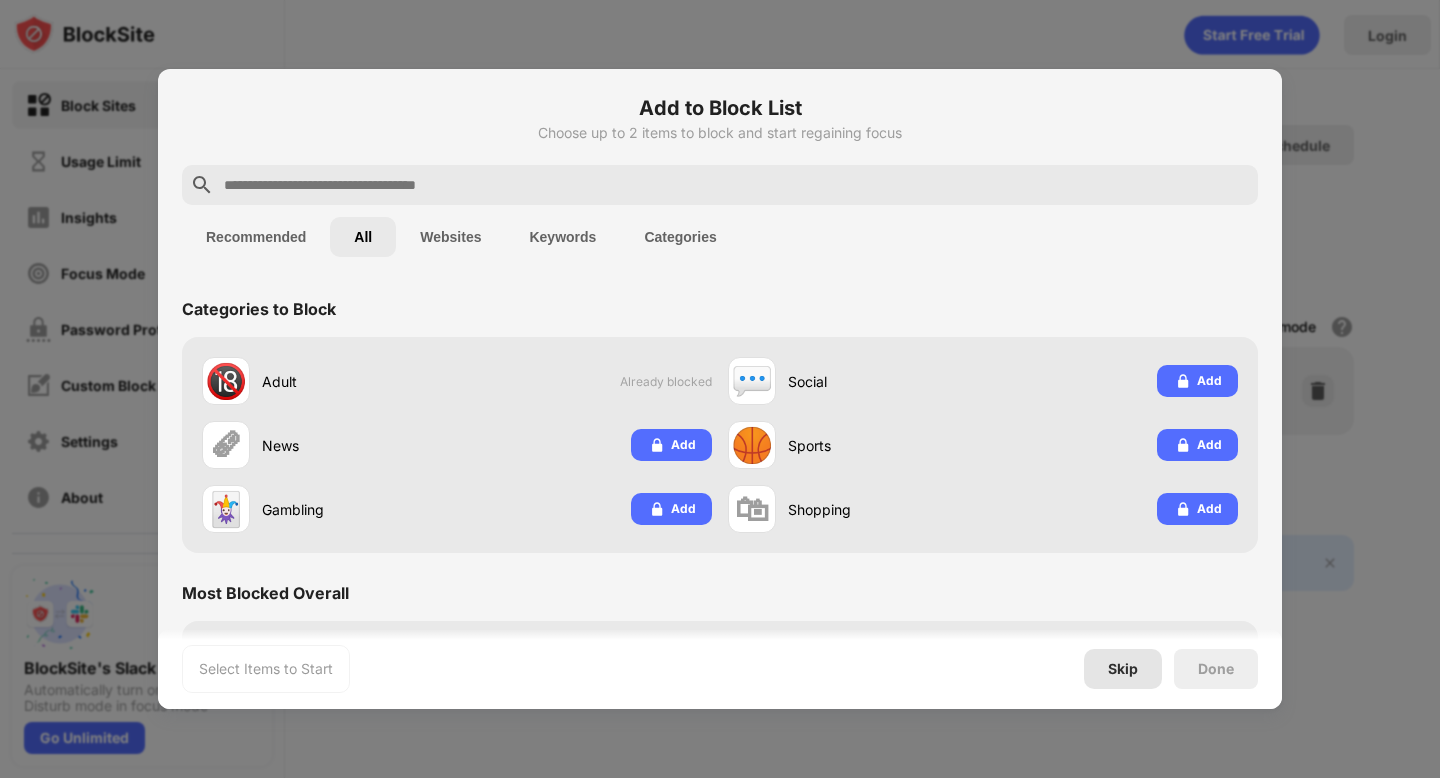 click on "Skip" at bounding box center [1123, 669] 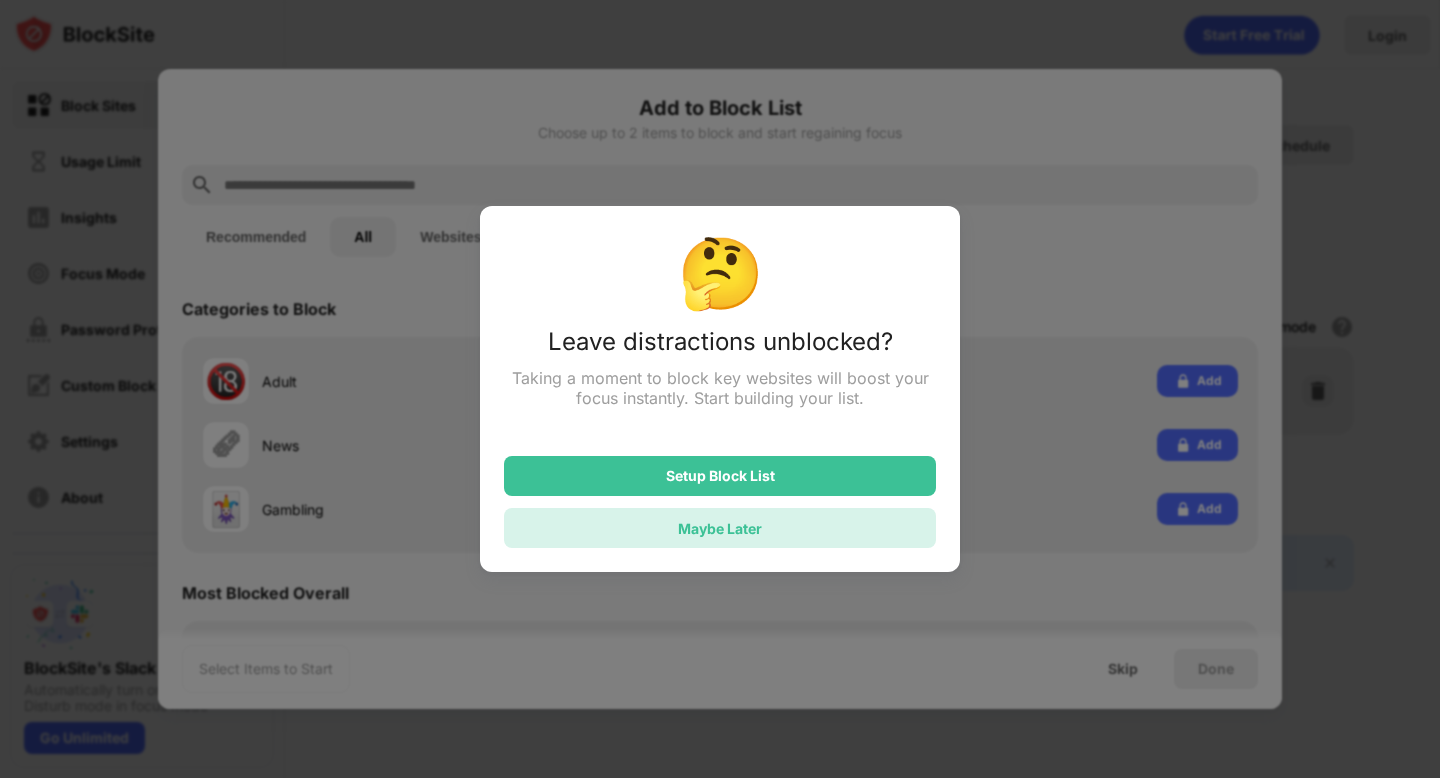 click on "Maybe Later" at bounding box center [720, 528] 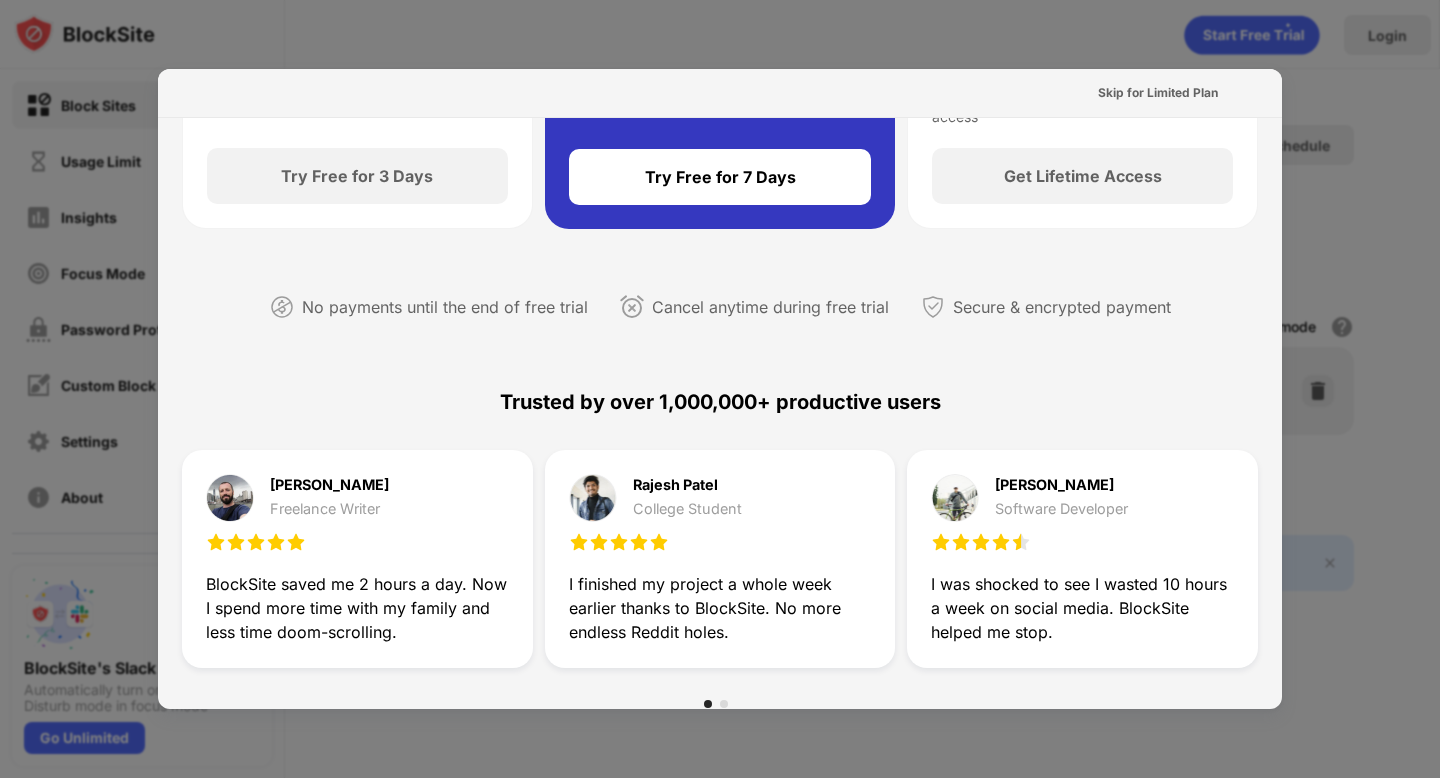 scroll, scrollTop: 0, scrollLeft: 0, axis: both 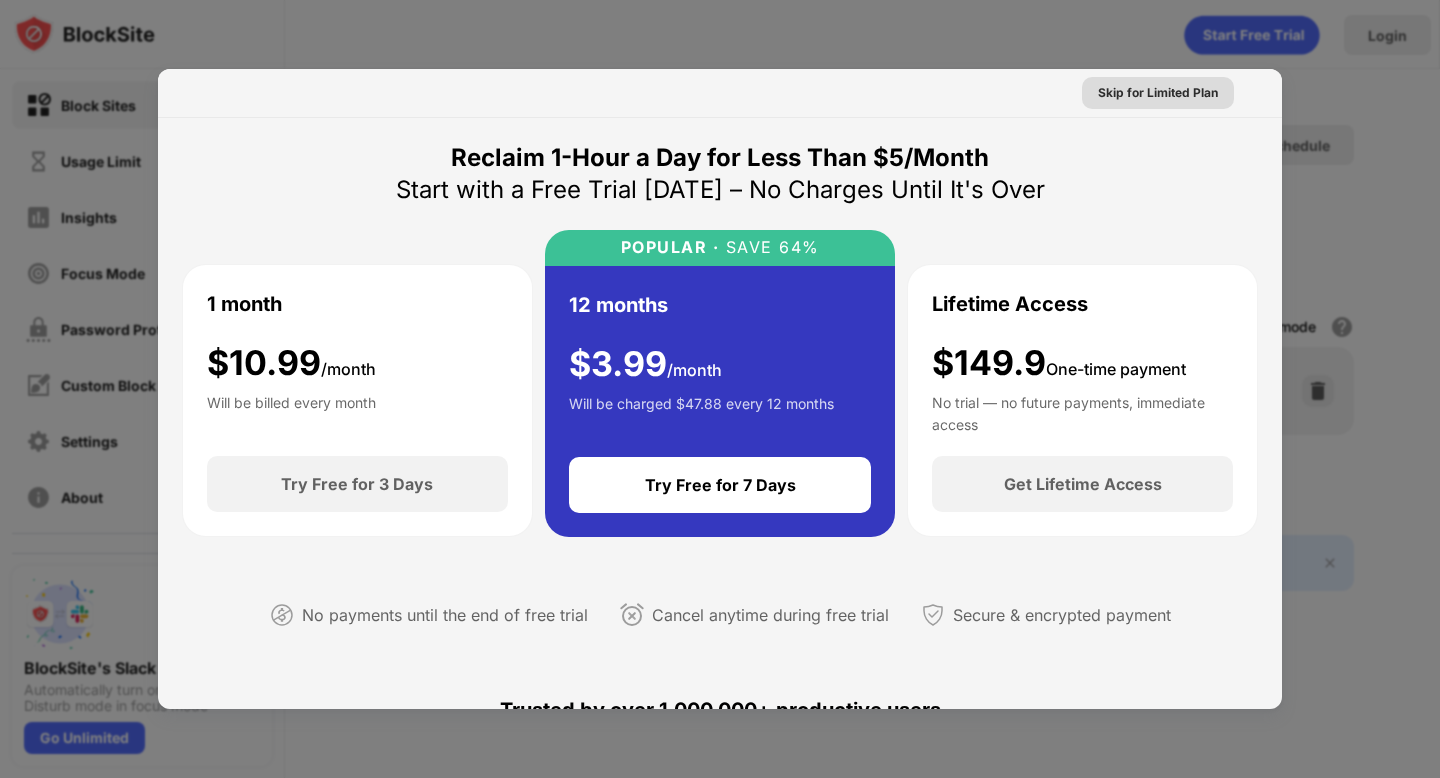 click on "Skip for Limited Plan" at bounding box center (1158, 93) 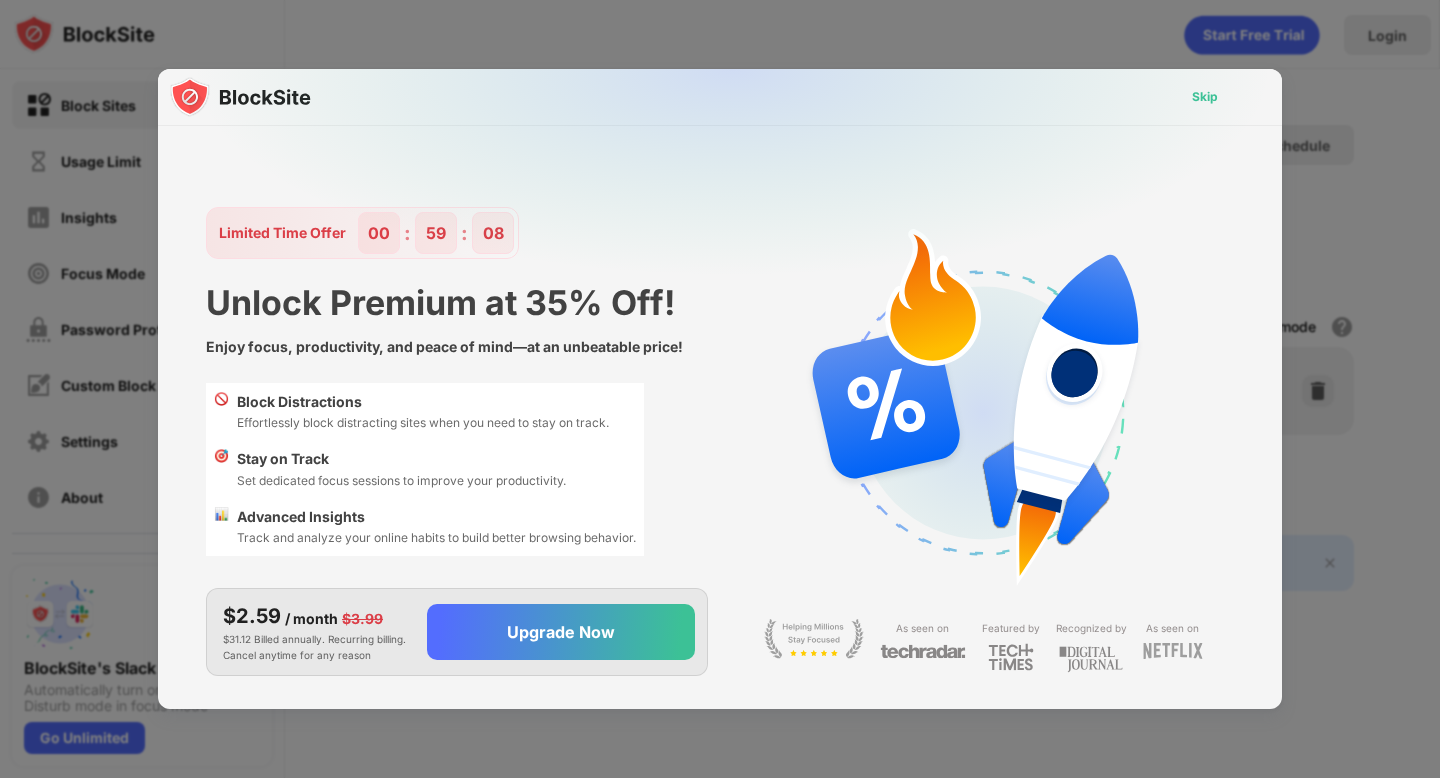 click on "Skip" at bounding box center [1205, 97] 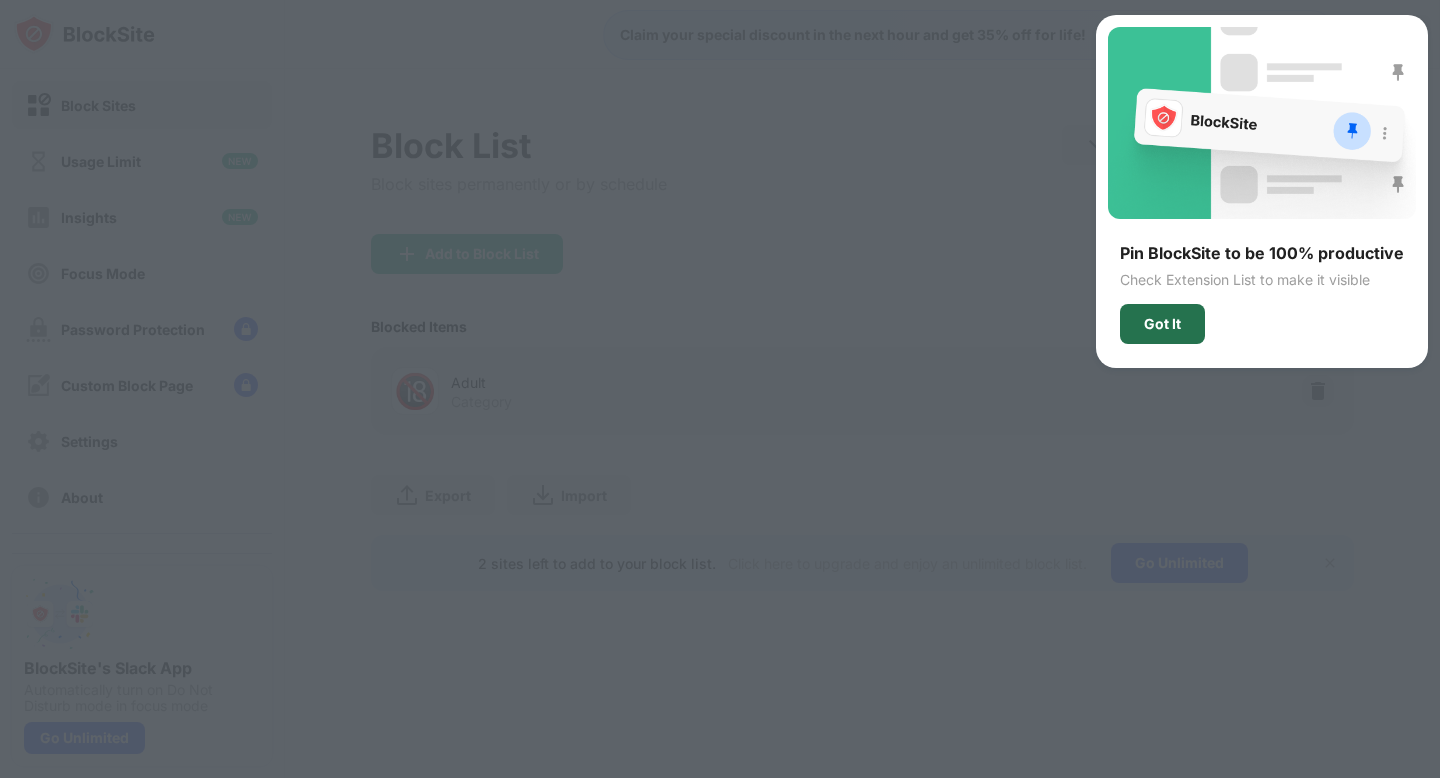 click on "Got It" at bounding box center [1162, 324] 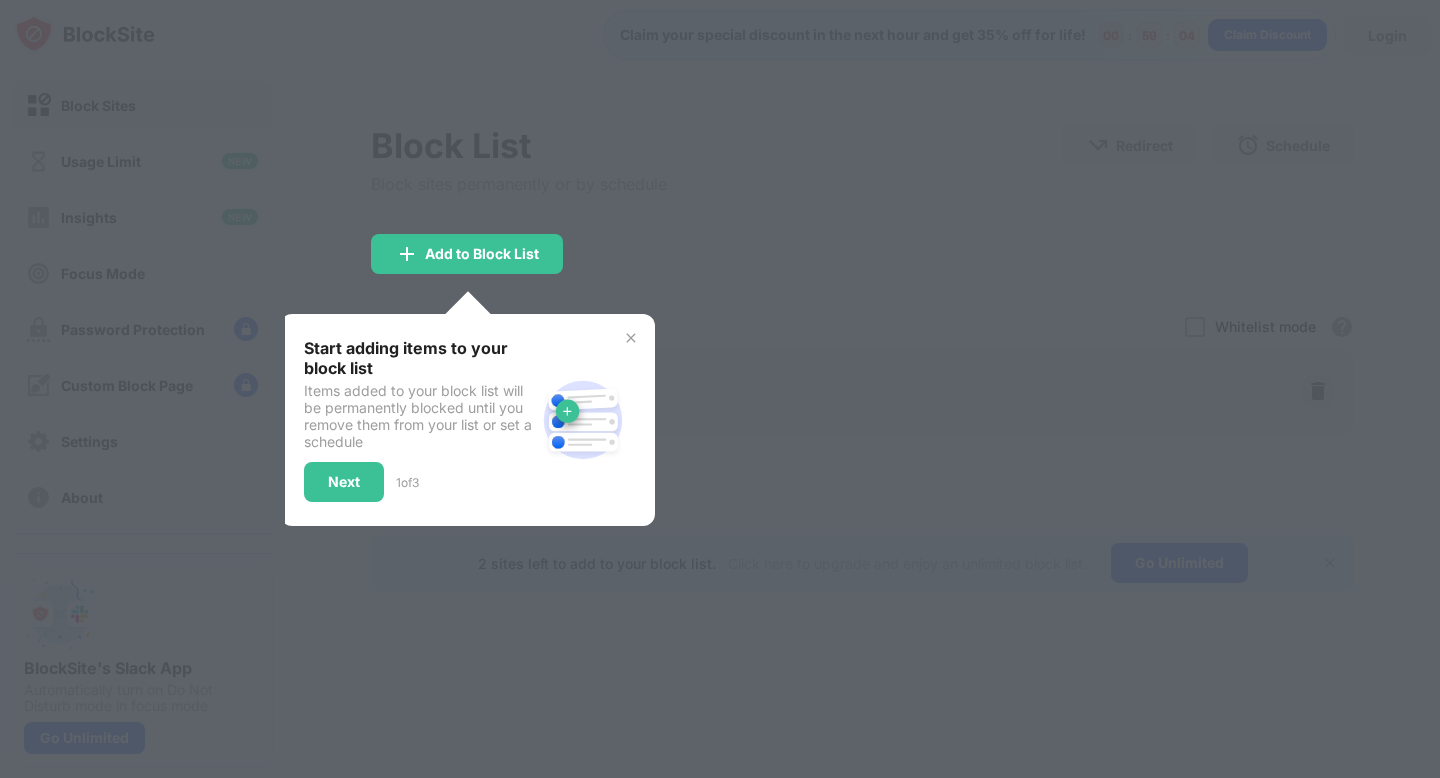 click at bounding box center (631, 338) 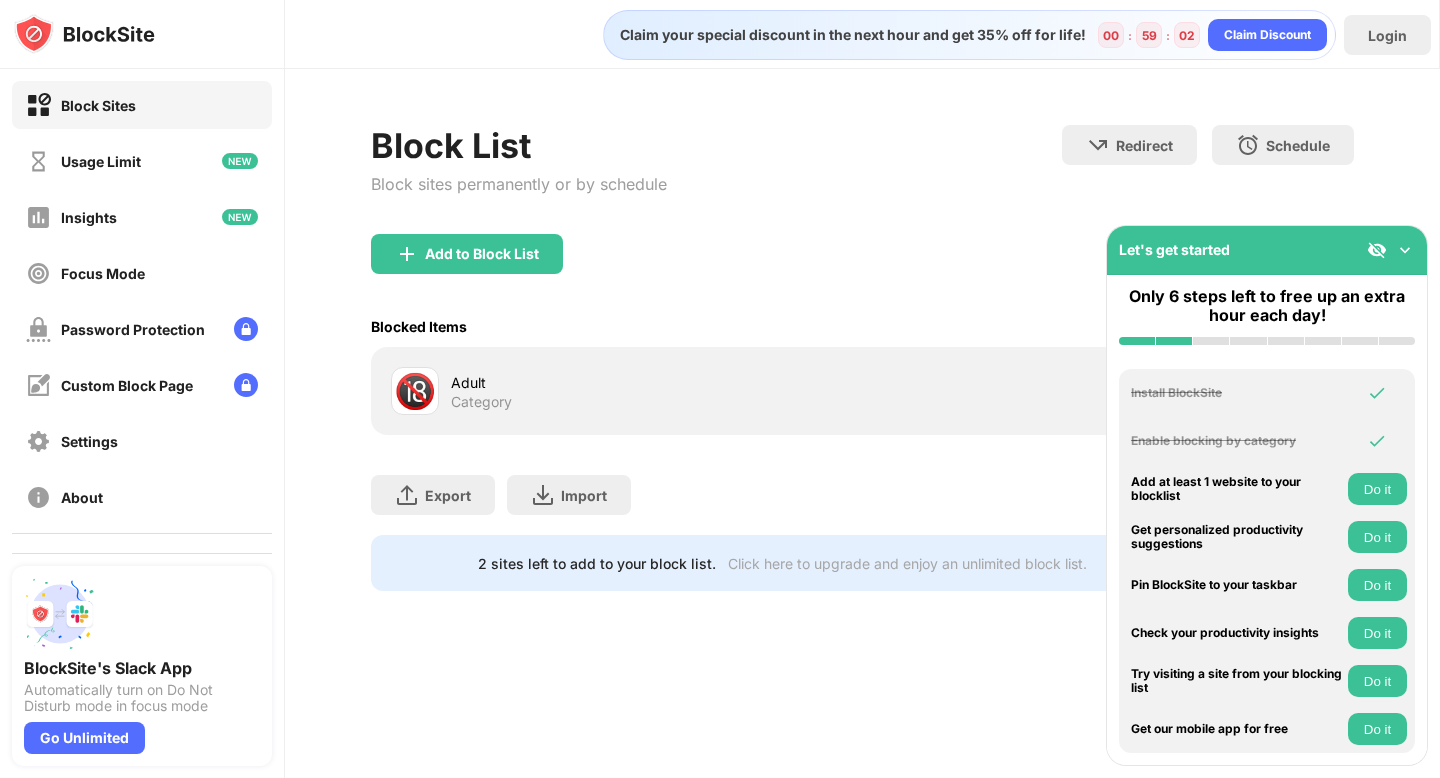 click at bounding box center (1405, 250) 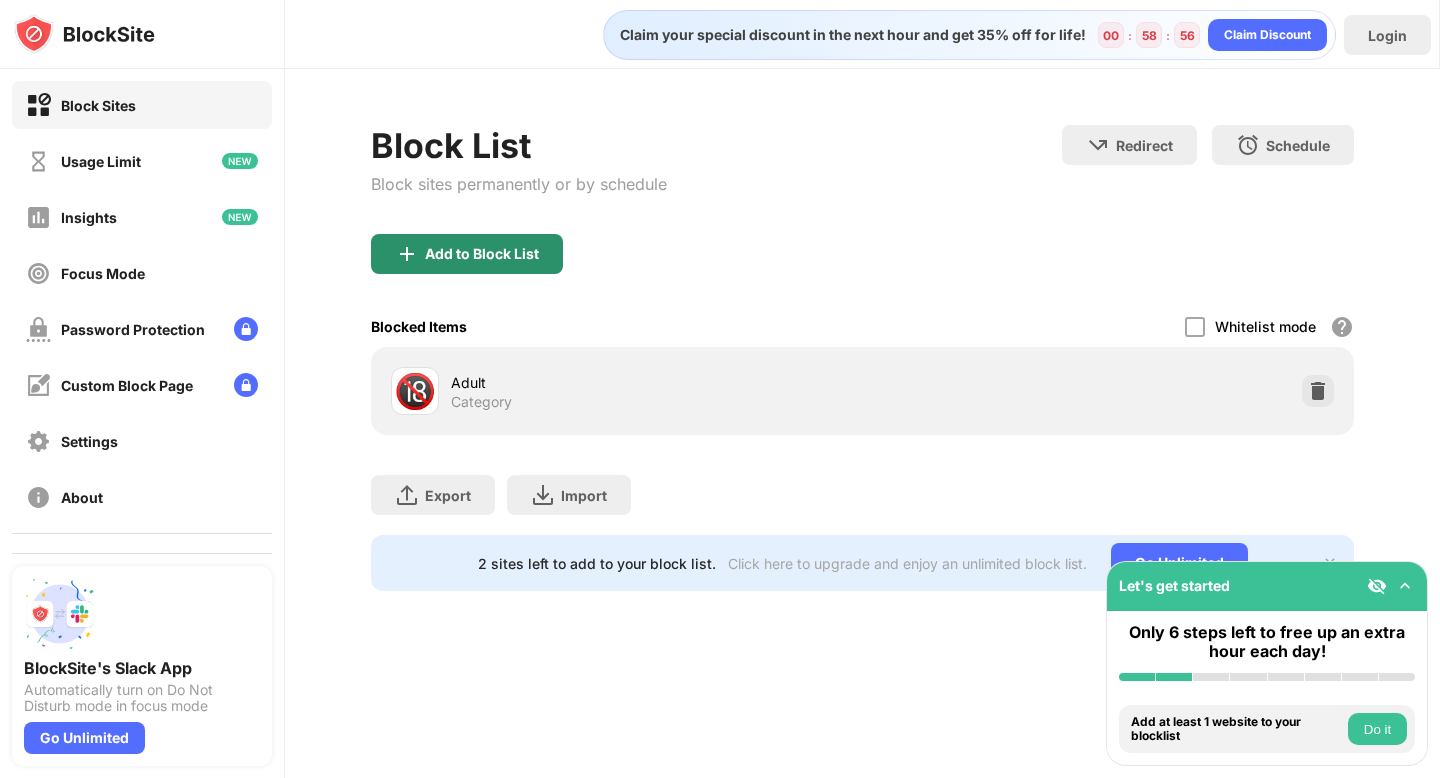 click on "Add to Block List" at bounding box center [467, 254] 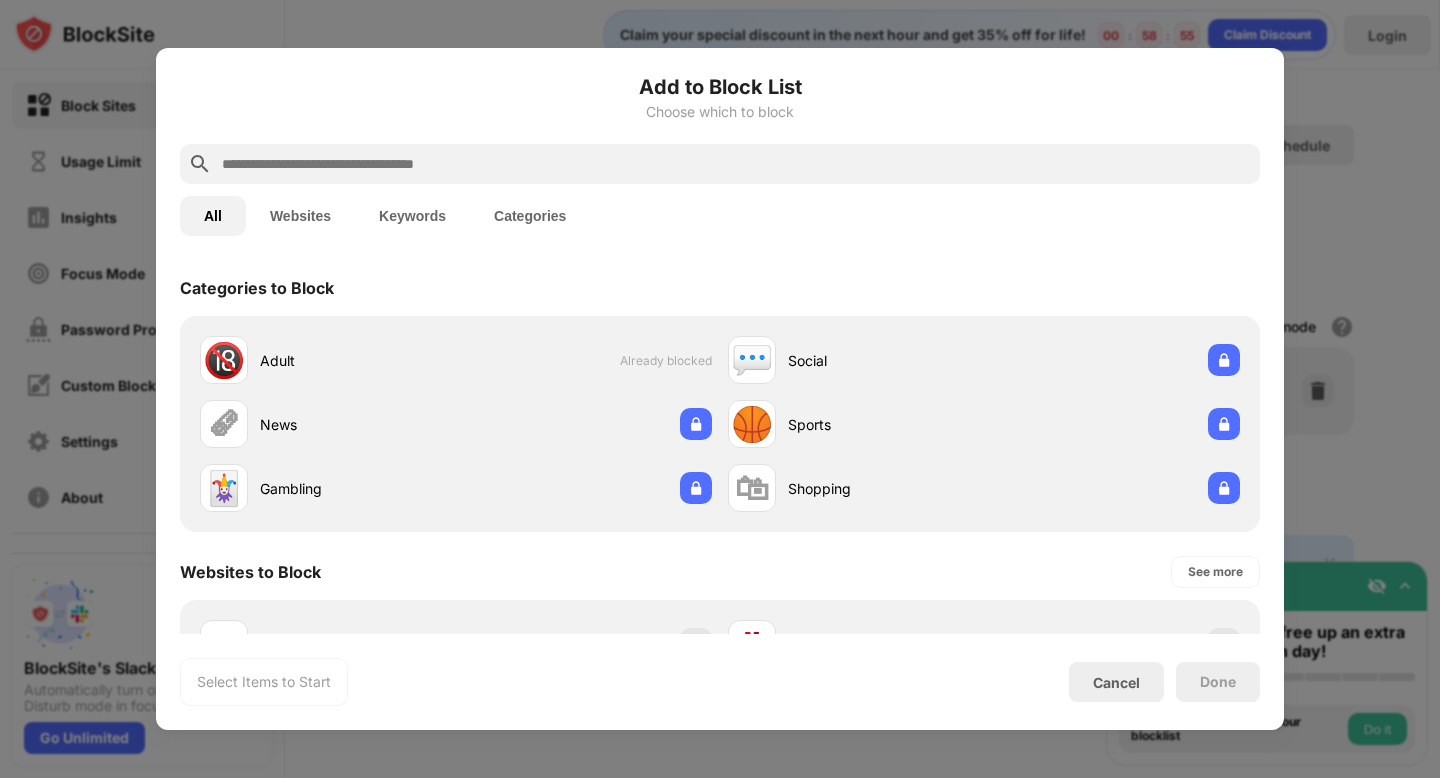 click at bounding box center [736, 164] 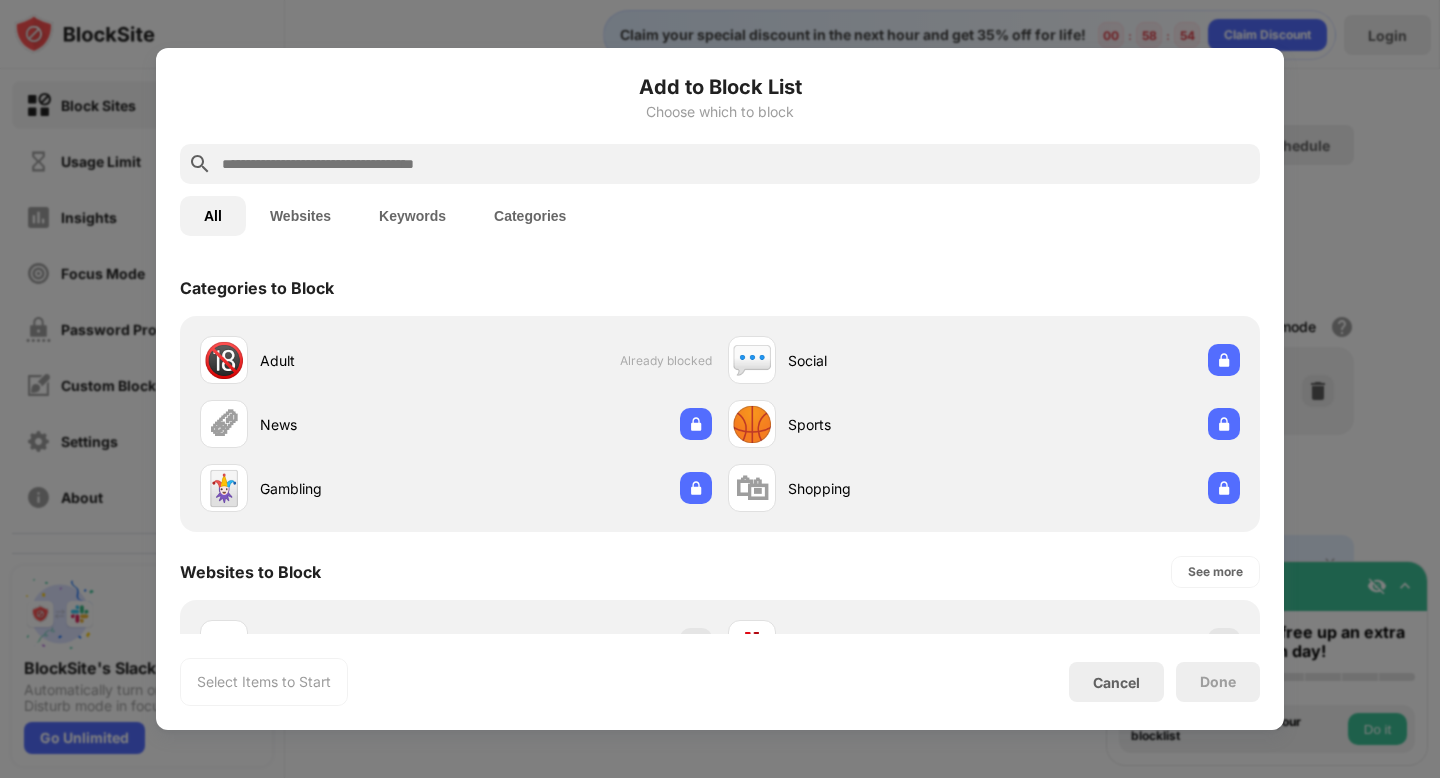 click at bounding box center (736, 164) 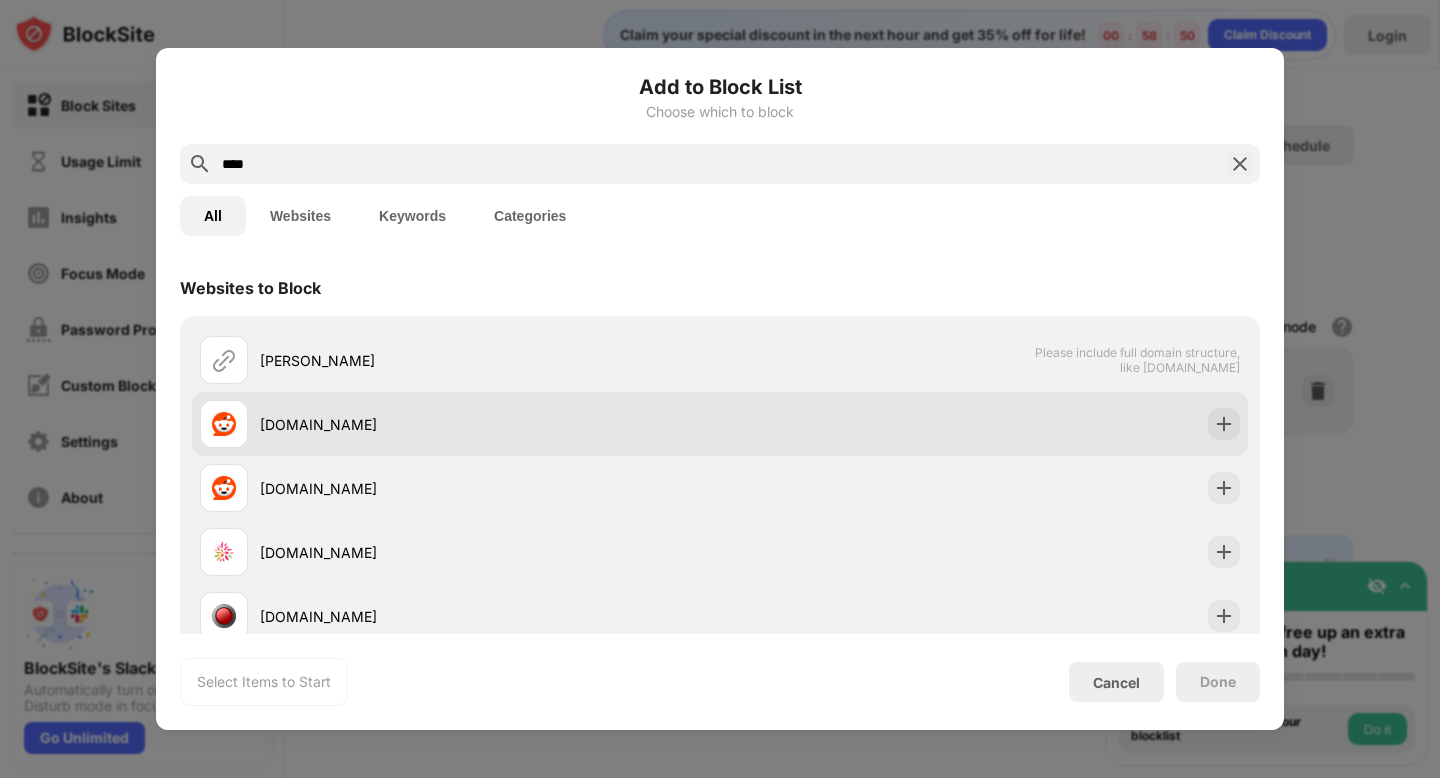 type on "****" 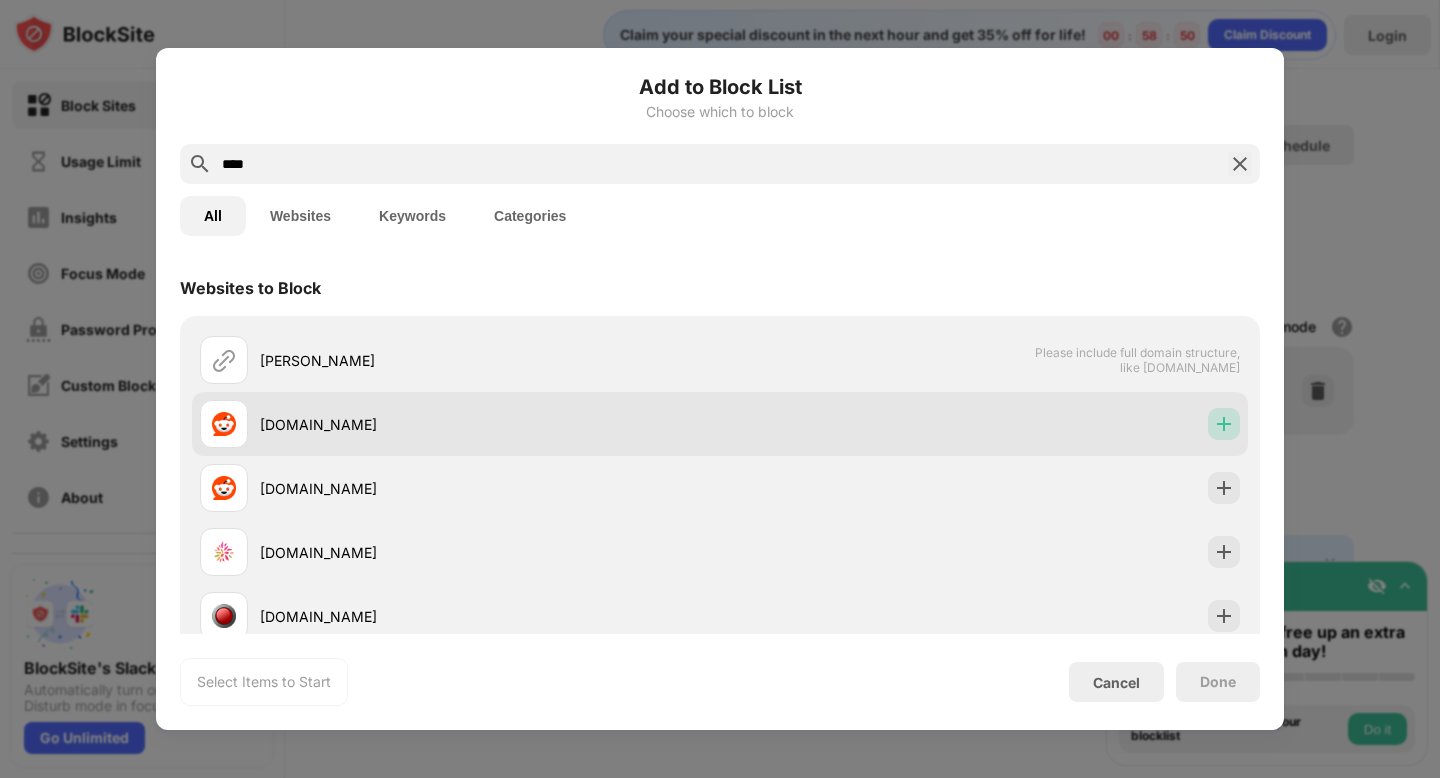 click at bounding box center (1224, 424) 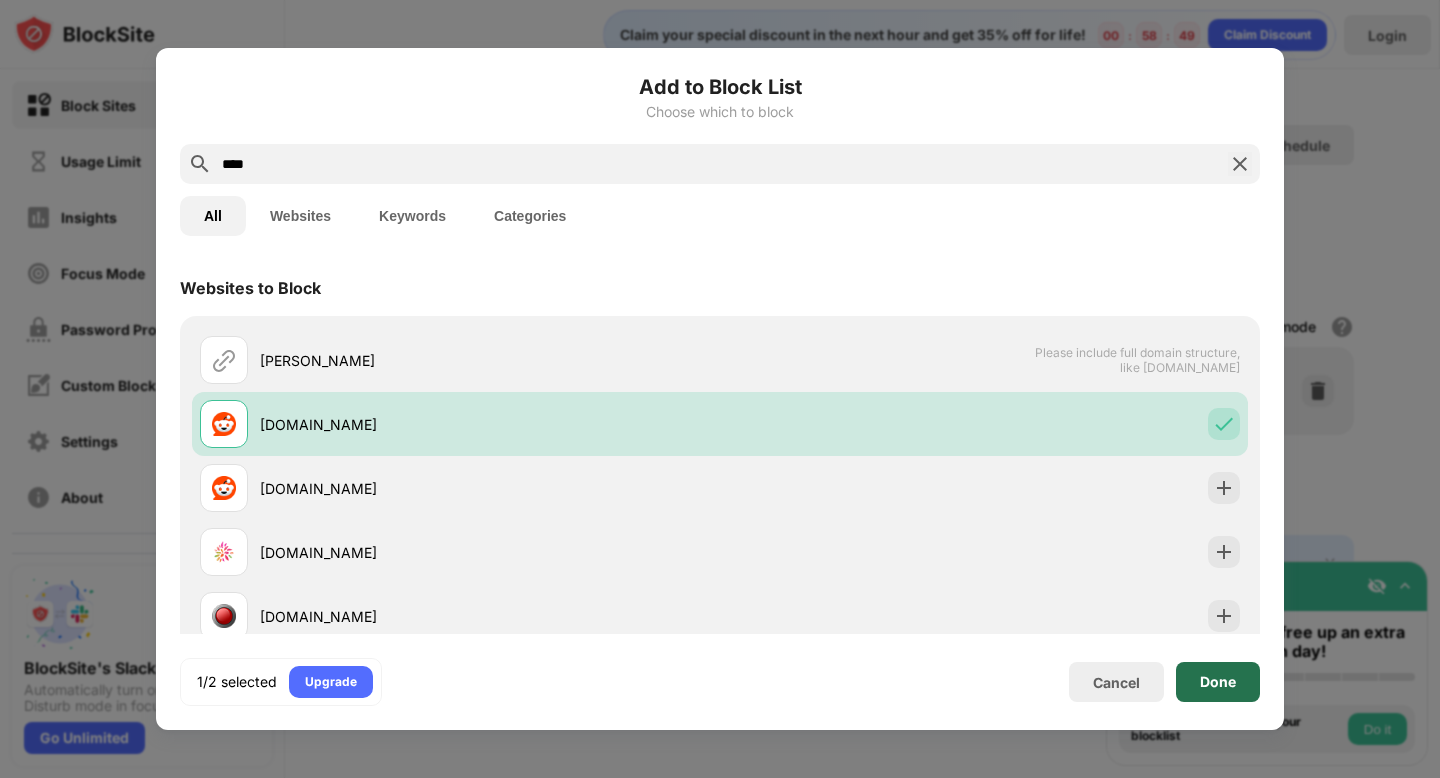 click on "Done" at bounding box center (1218, 682) 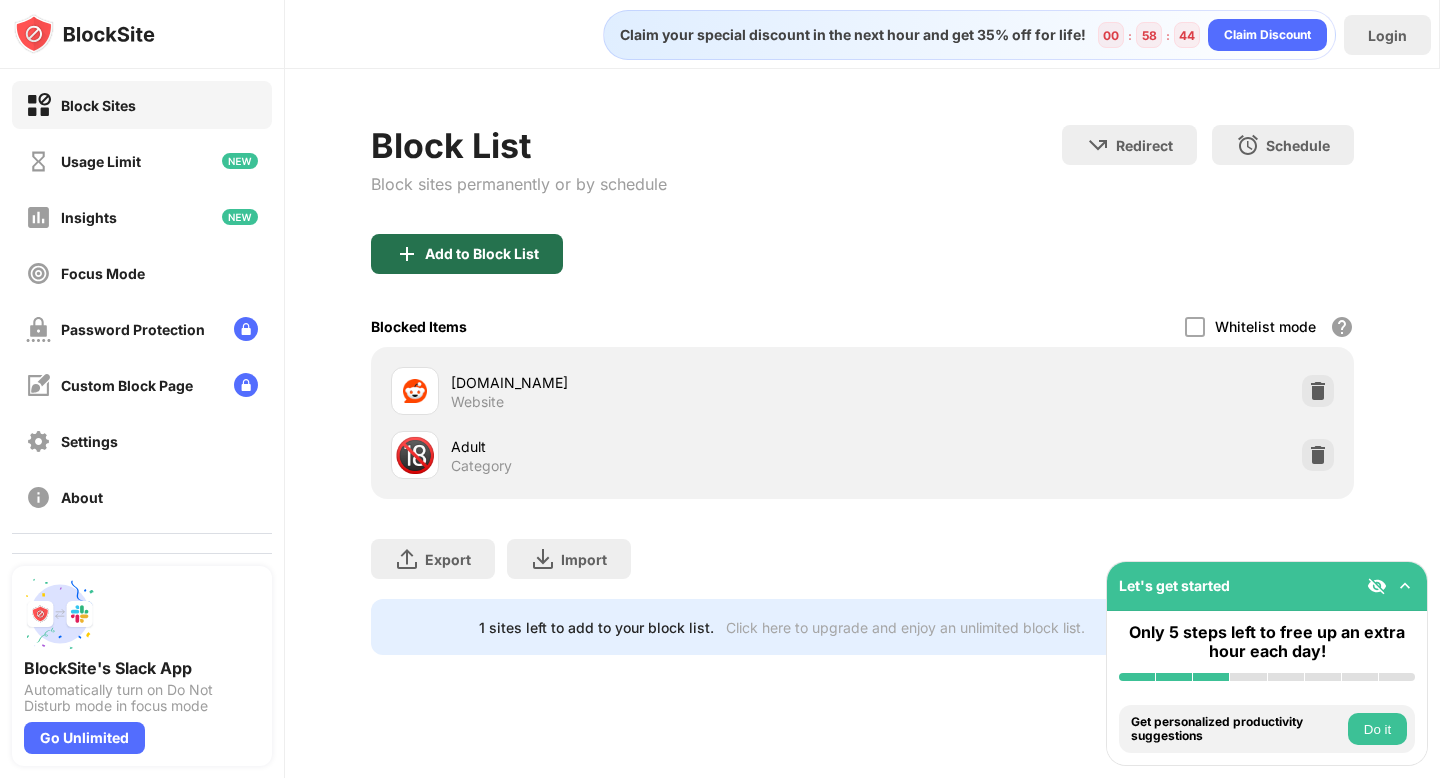 click on "Add to Block List" at bounding box center (467, 254) 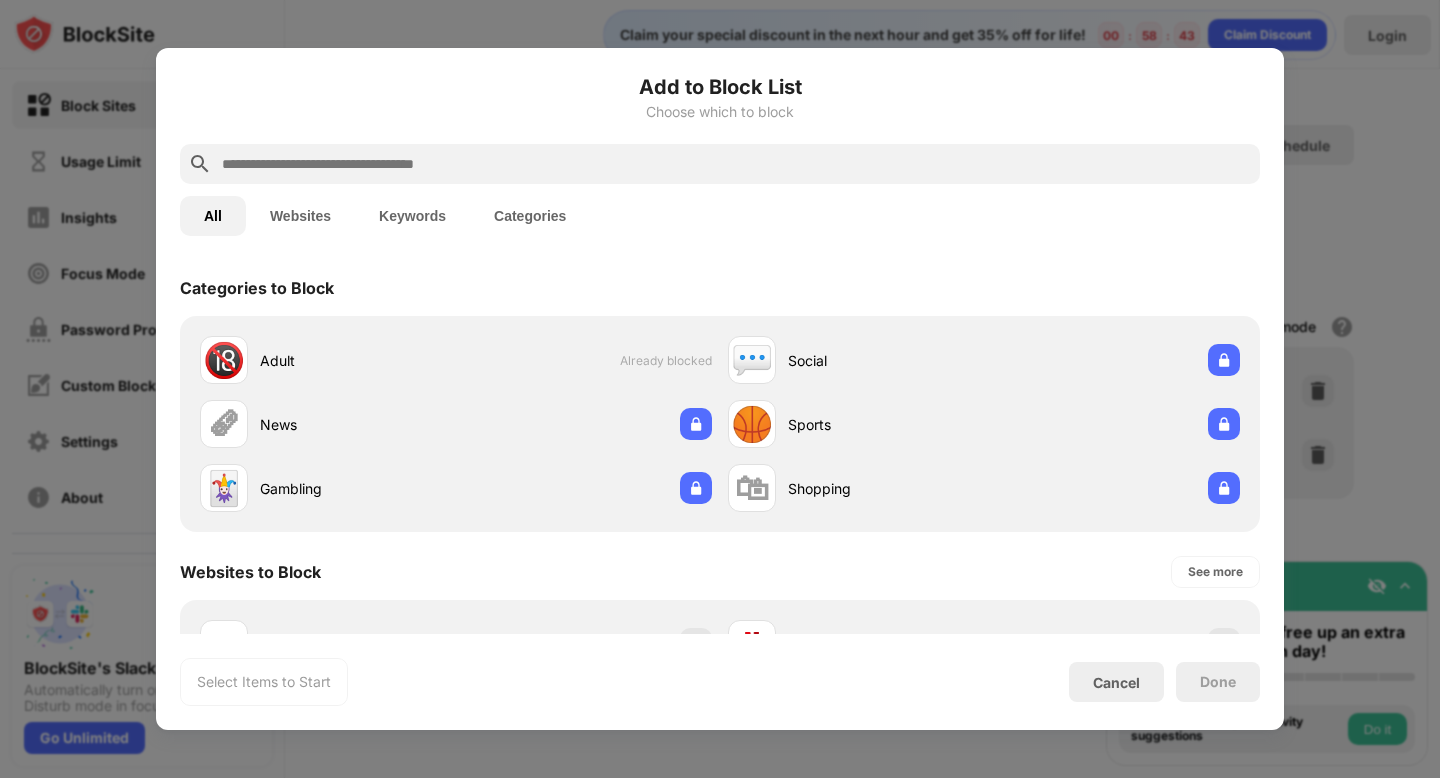 click at bounding box center [720, 164] 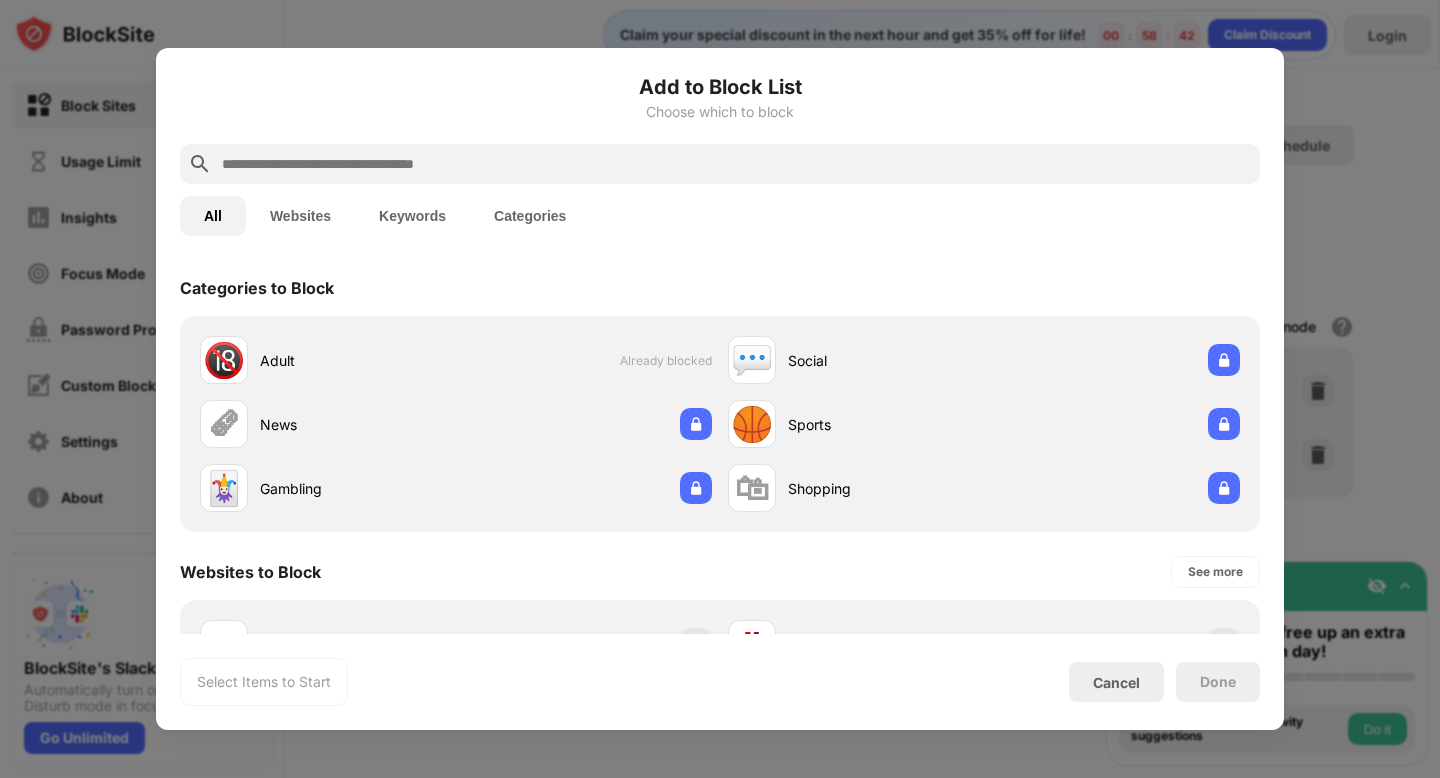 click at bounding box center (736, 164) 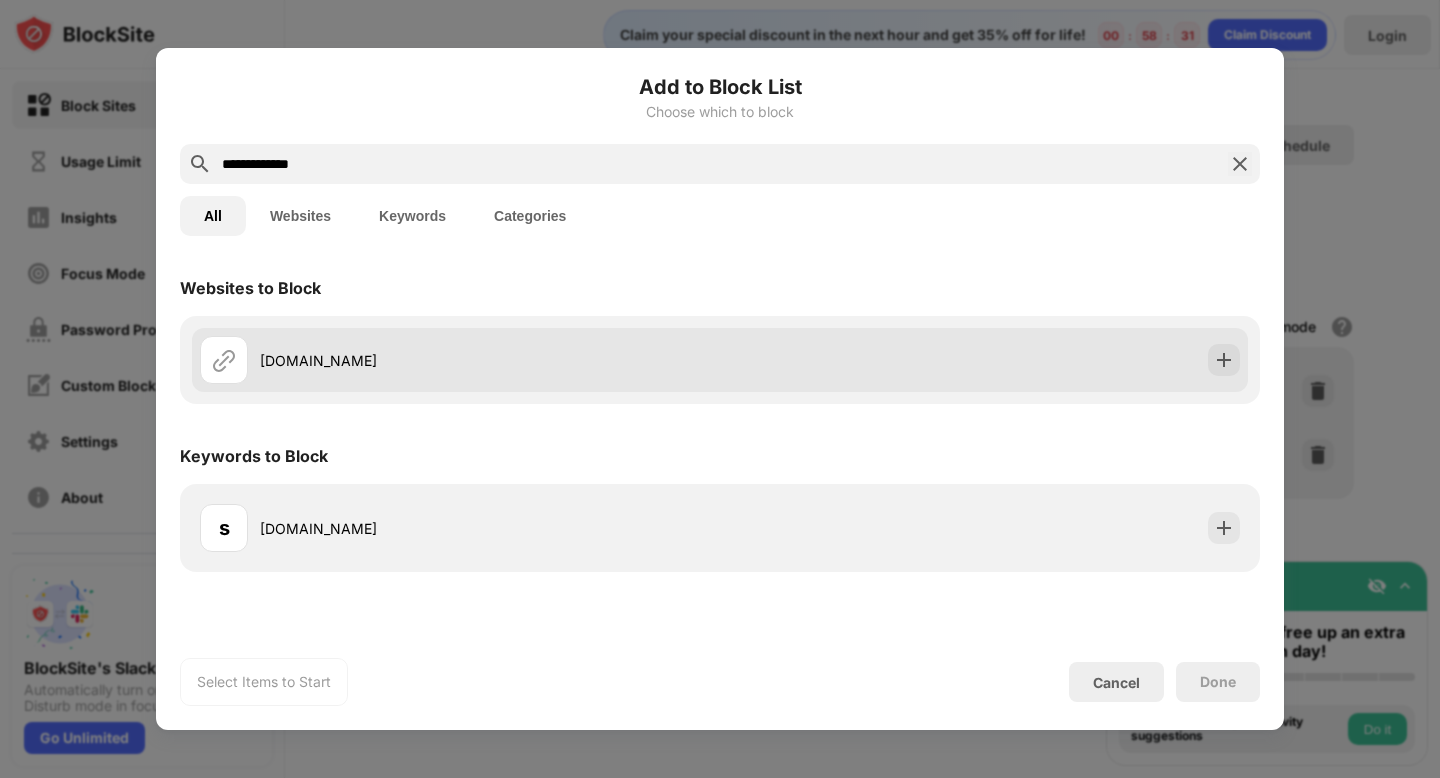 type on "**********" 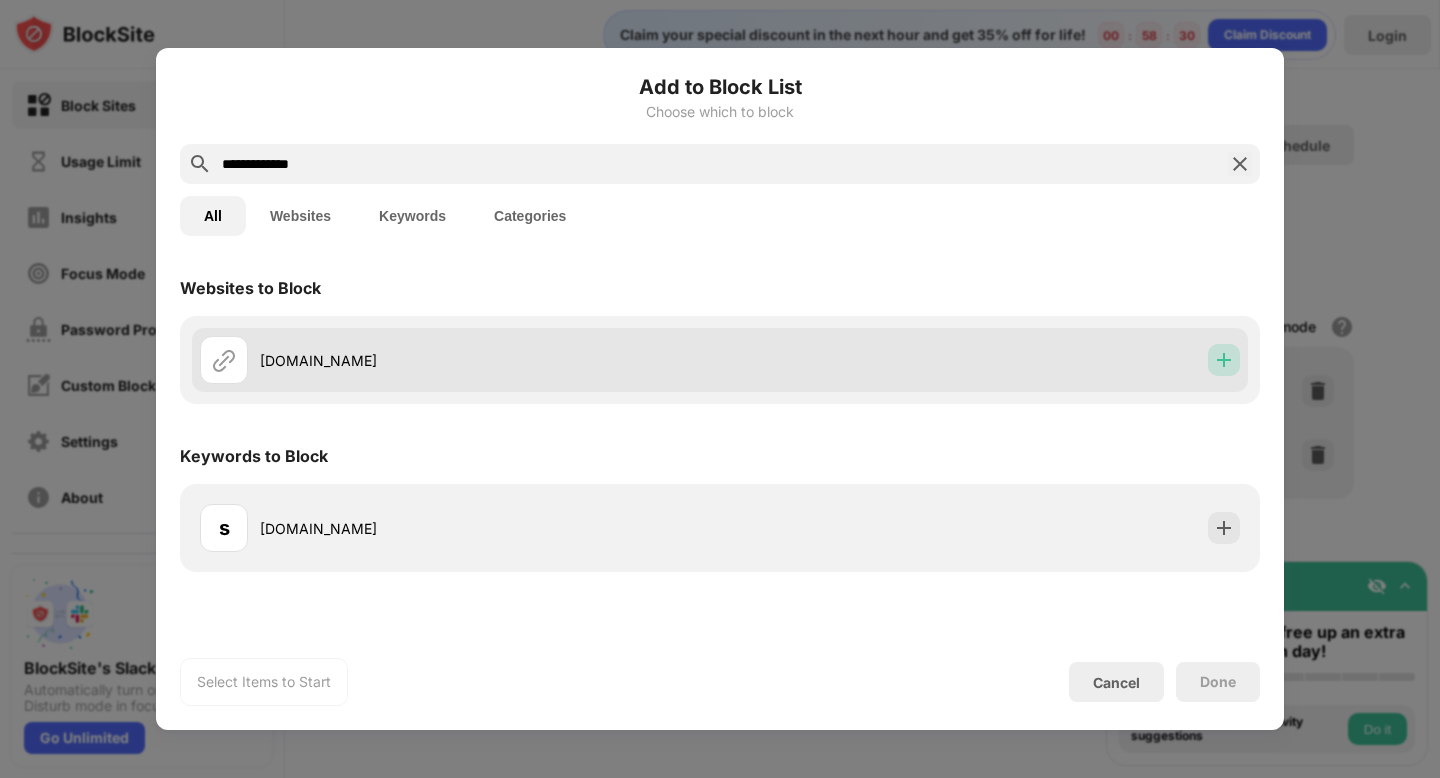 click at bounding box center (1224, 360) 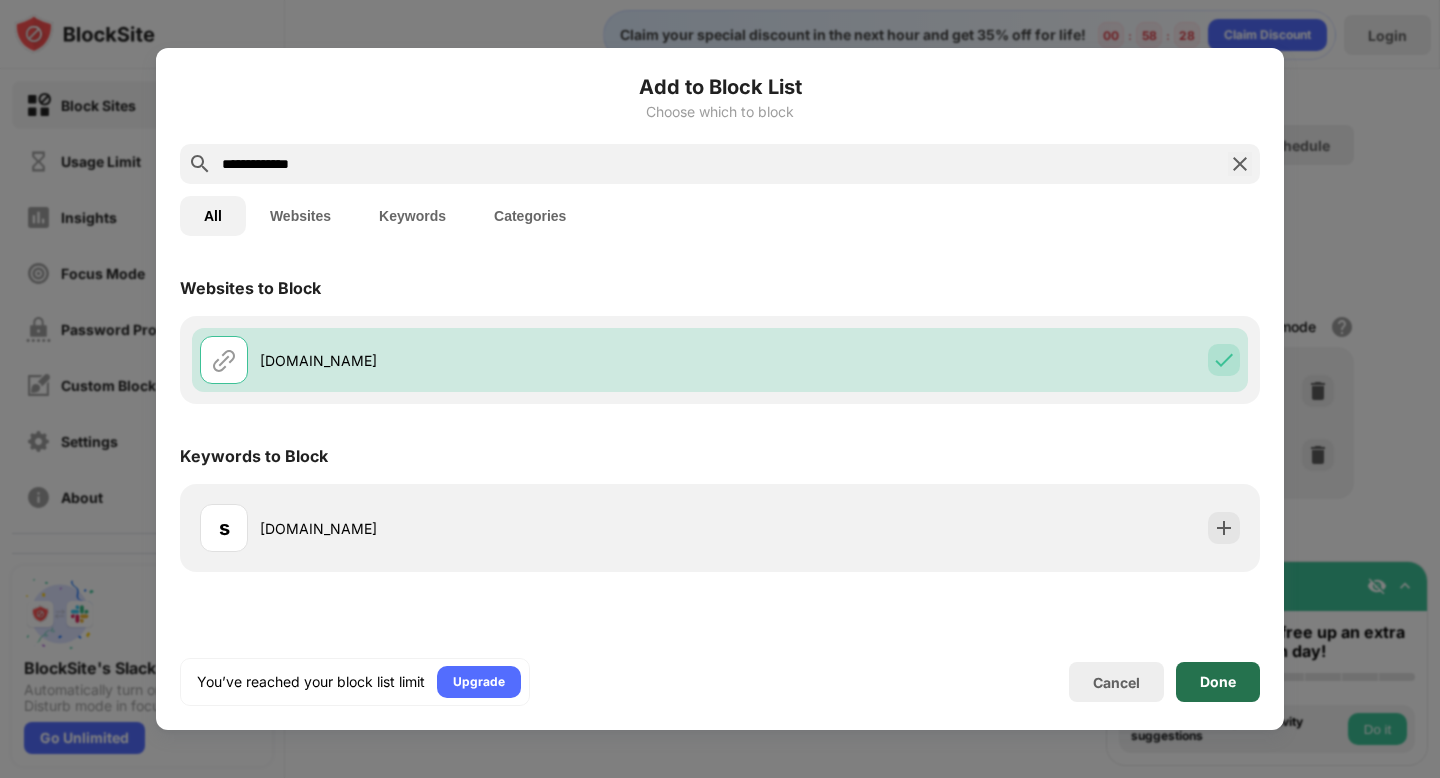 click on "Done" at bounding box center [1218, 682] 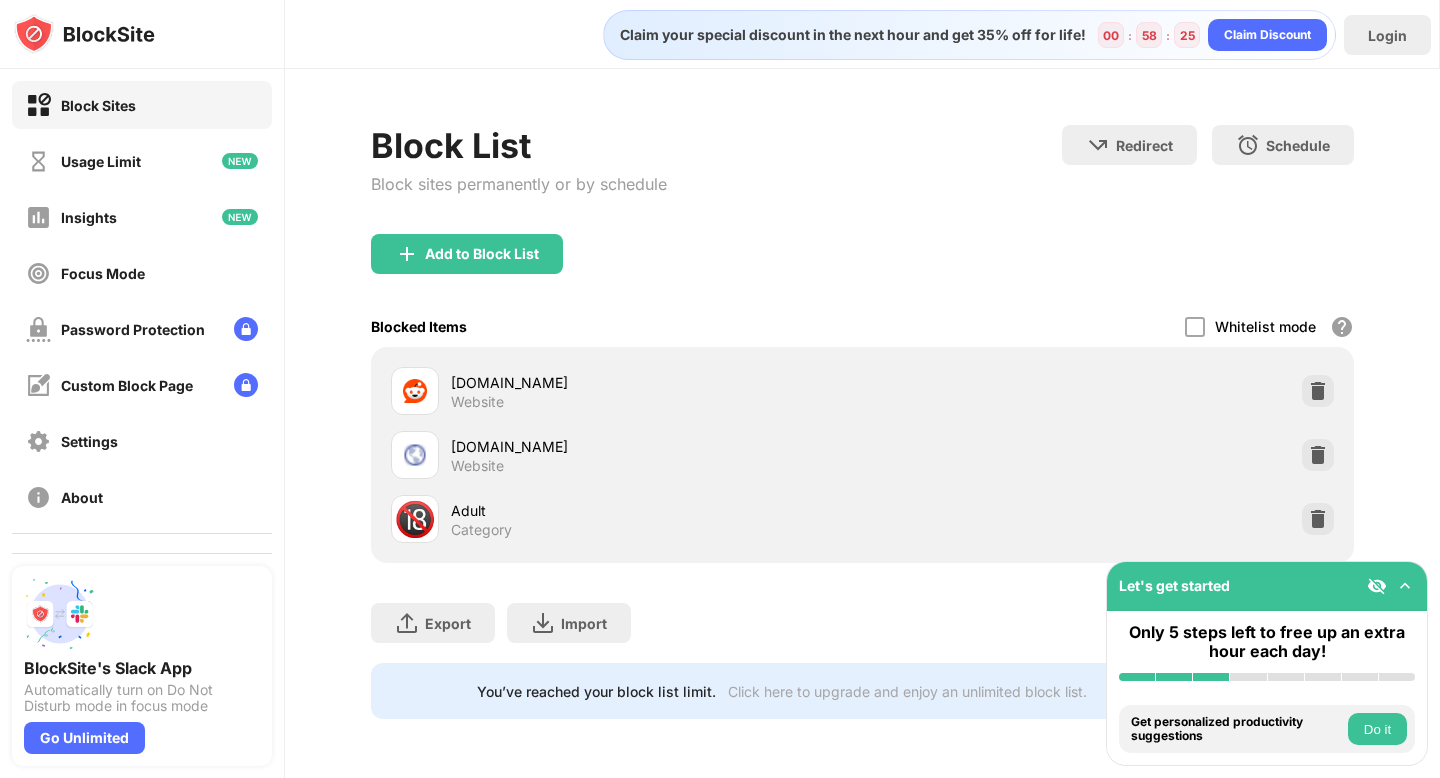 click at bounding box center [1405, 586] 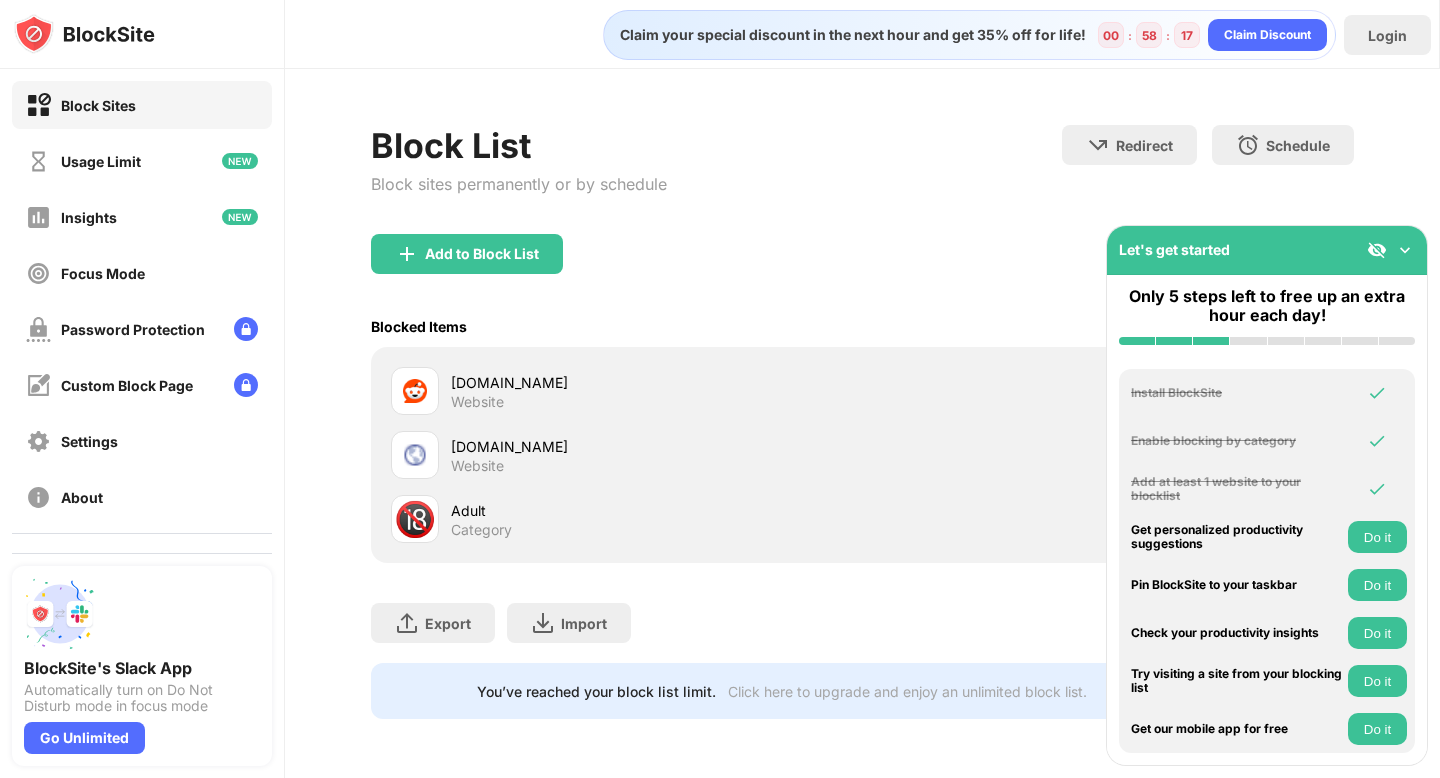 click at bounding box center [1405, 250] 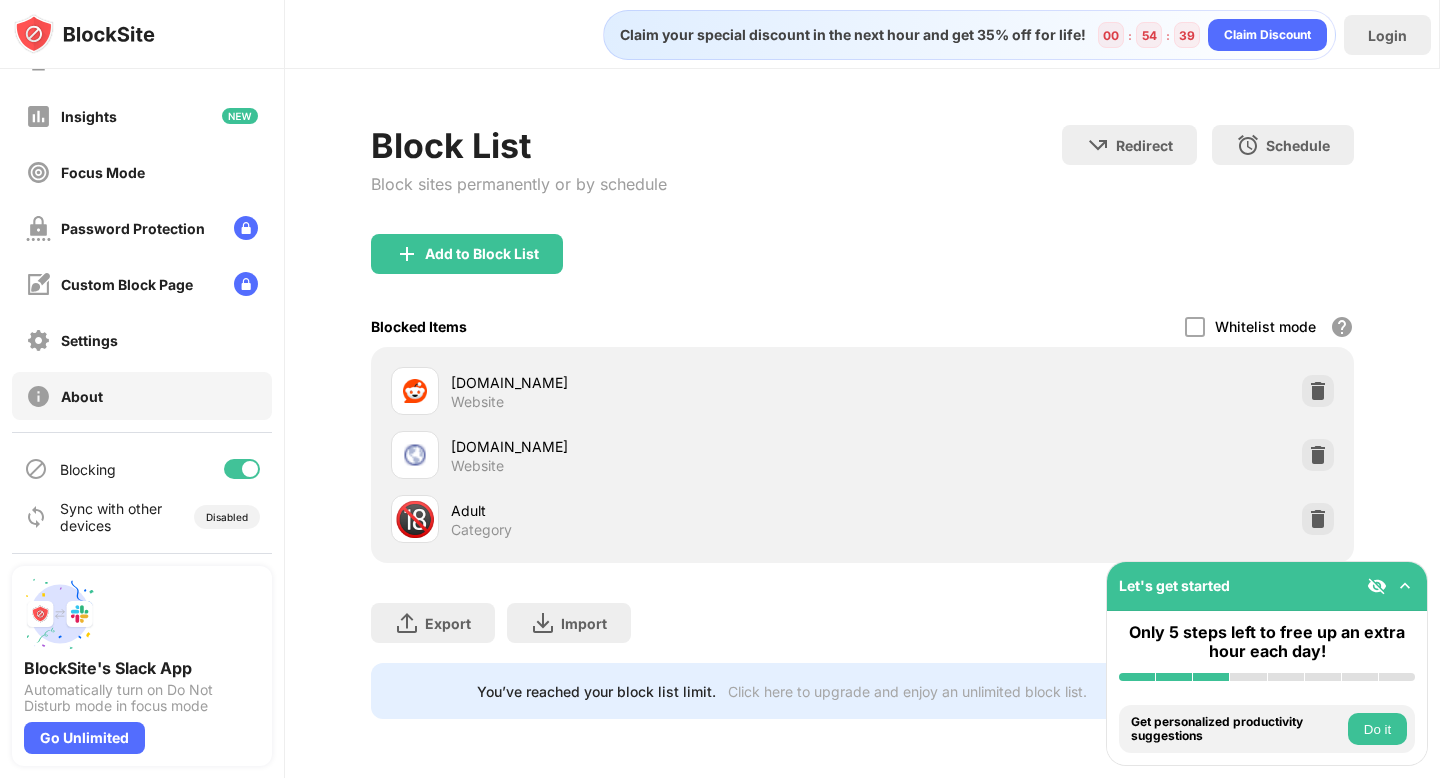 scroll, scrollTop: 0, scrollLeft: 0, axis: both 